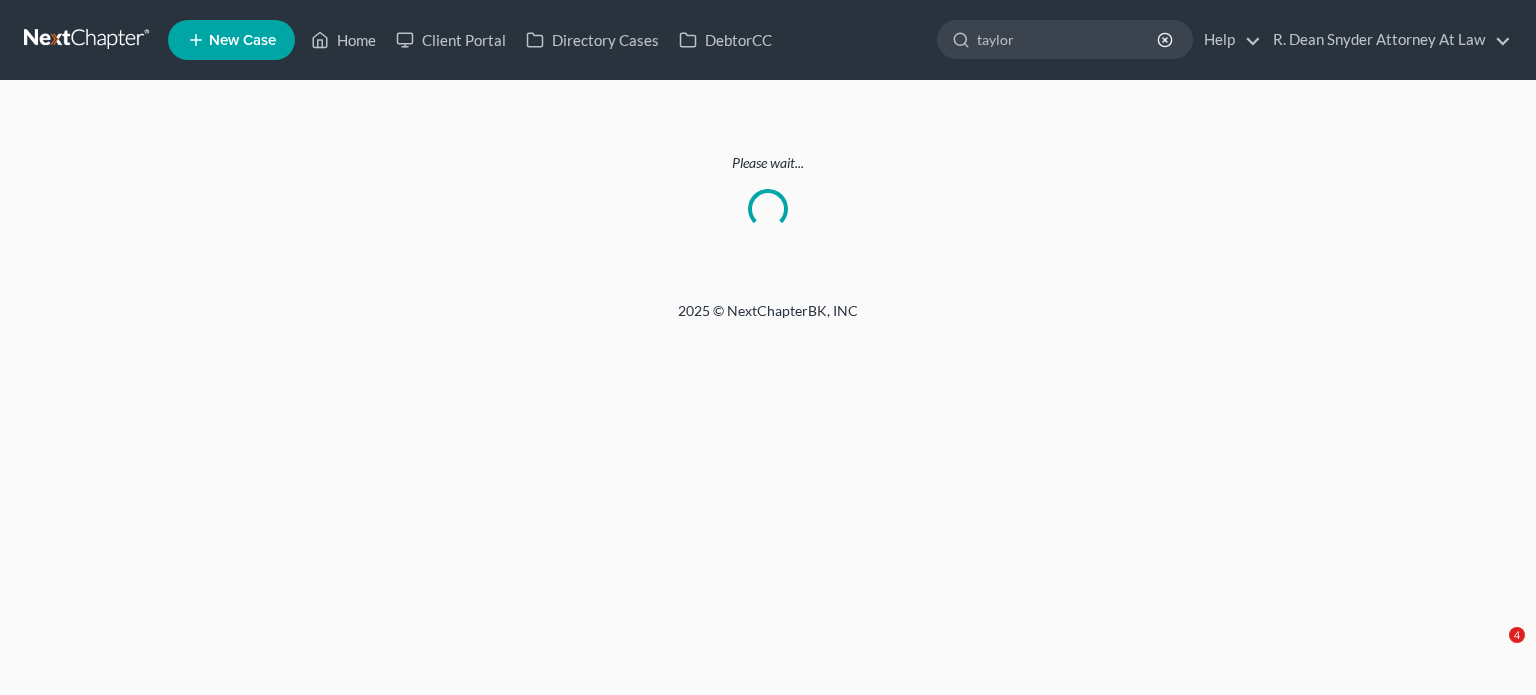 scroll, scrollTop: 0, scrollLeft: 0, axis: both 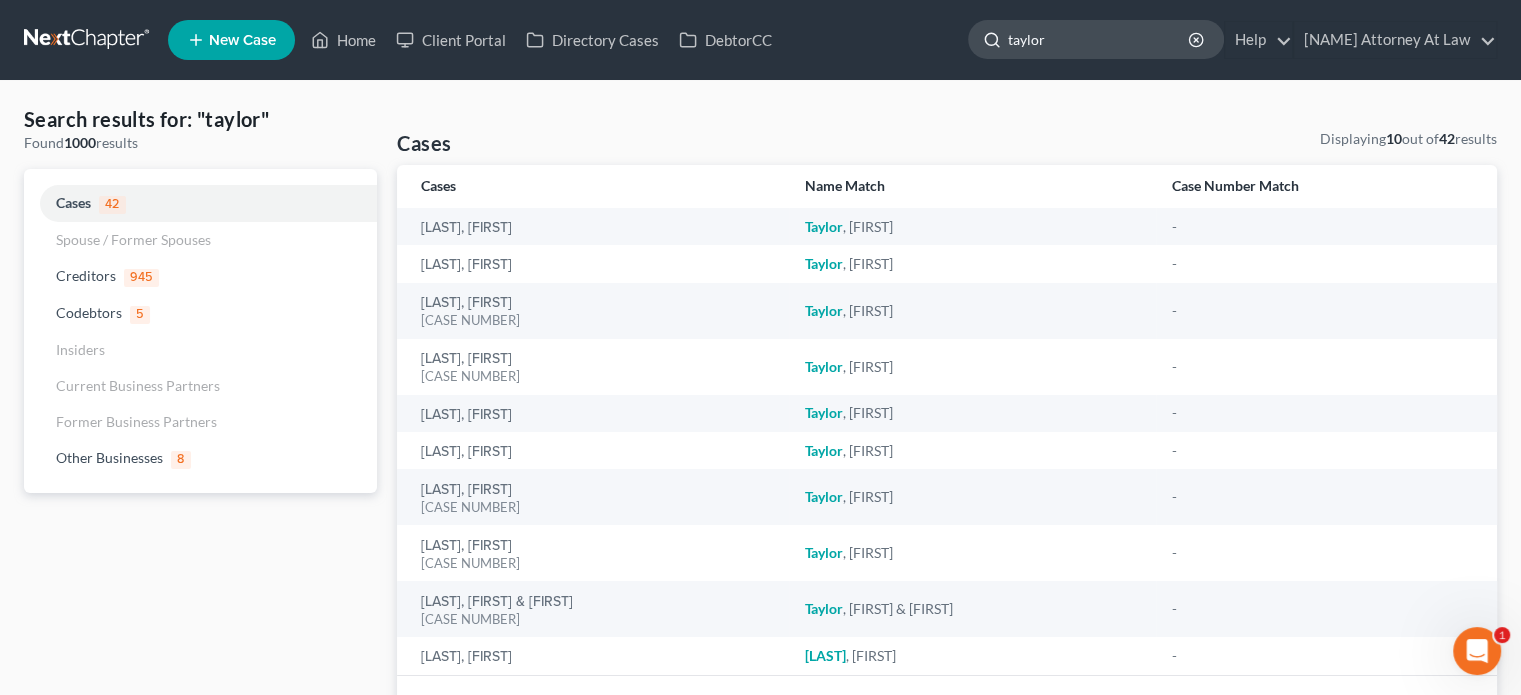 click on "taylor" 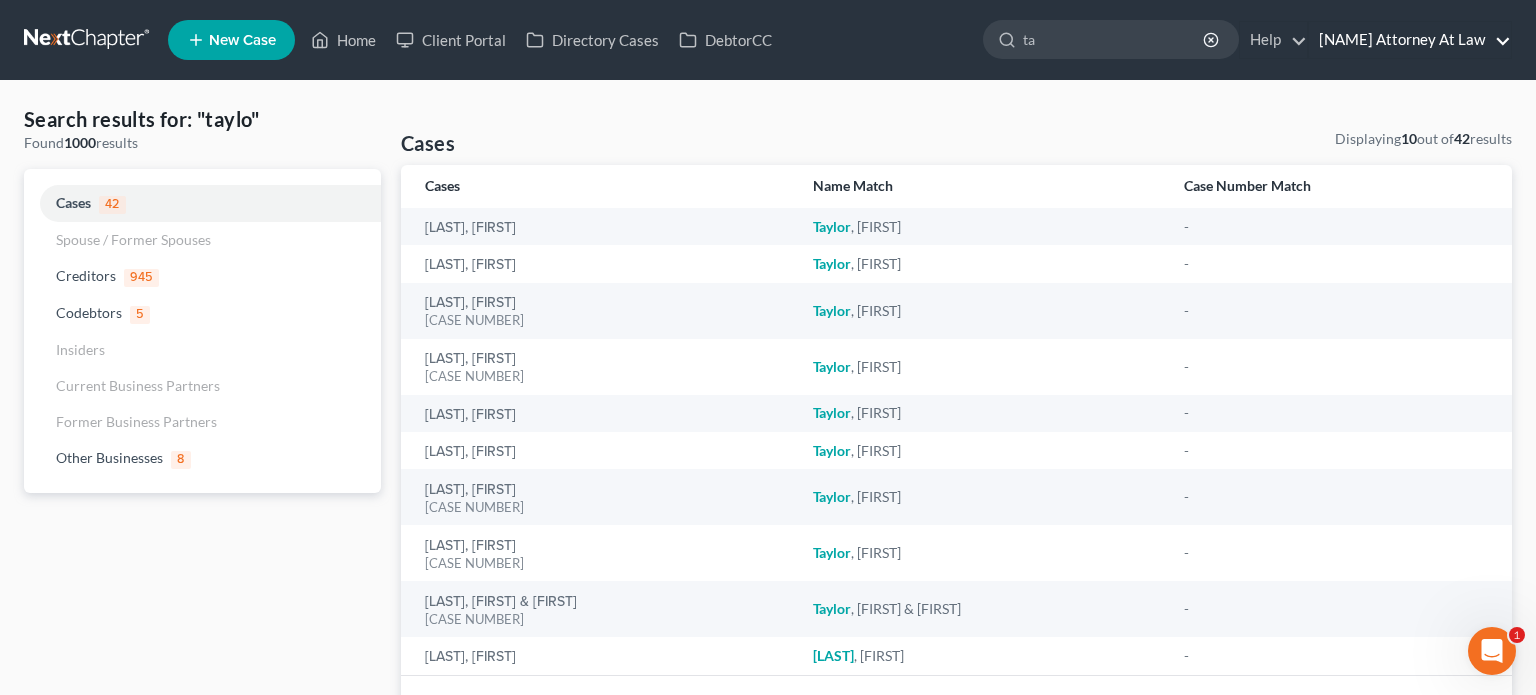 type on "t" 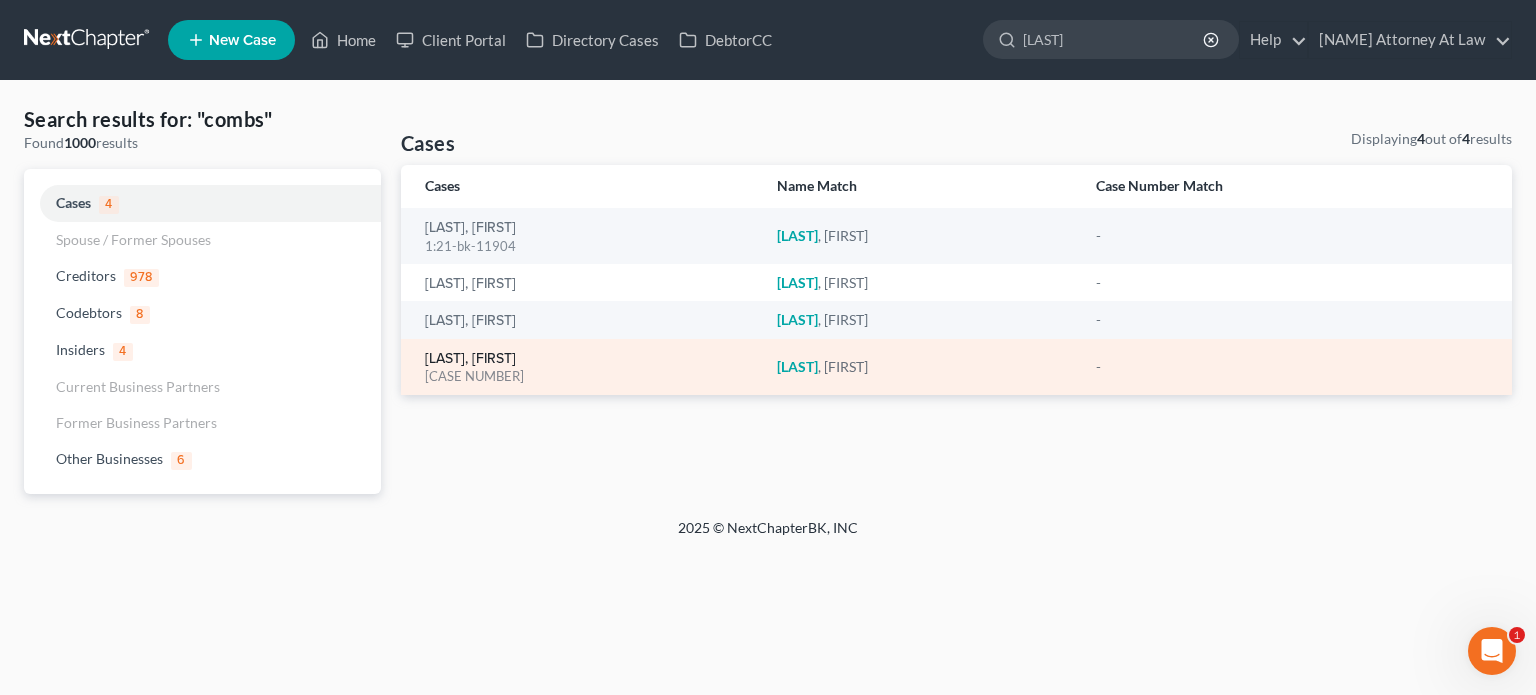 type on "[LAST]" 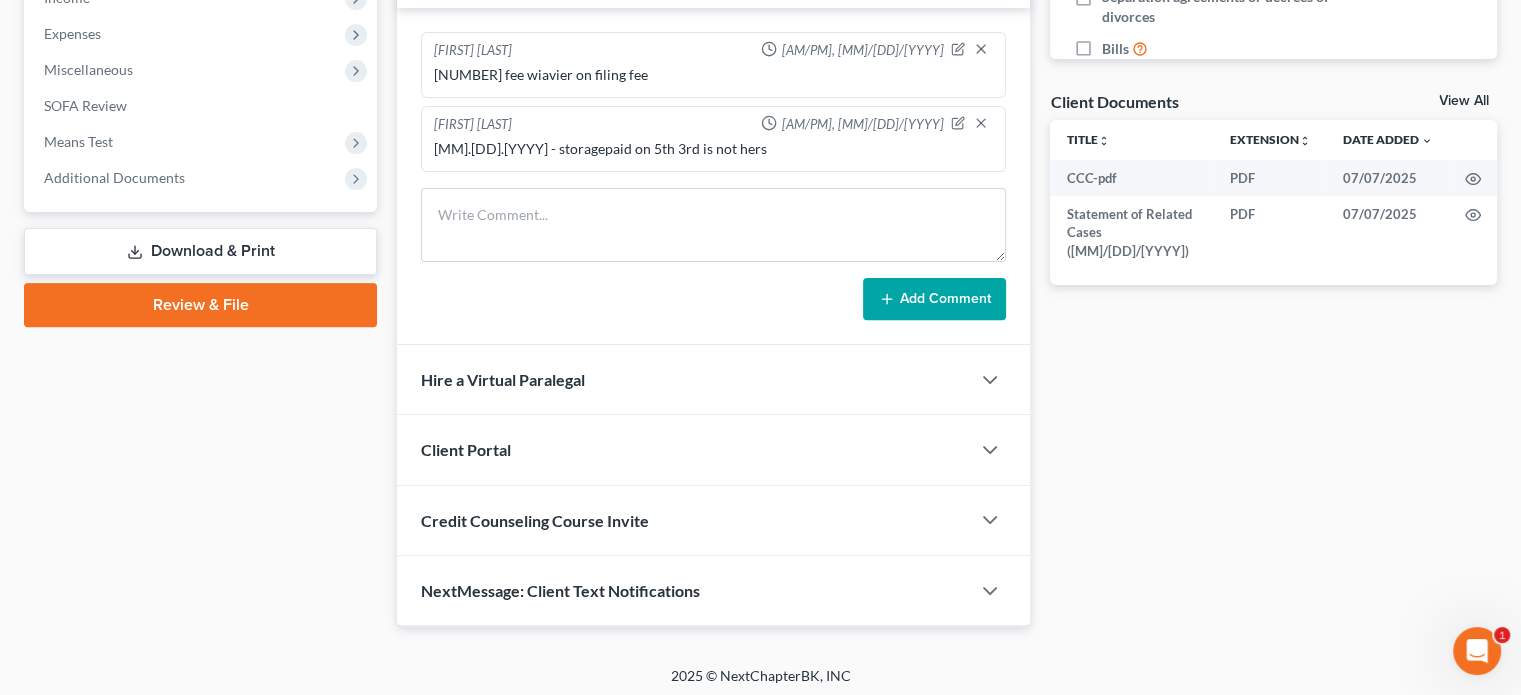 scroll, scrollTop: 663, scrollLeft: 0, axis: vertical 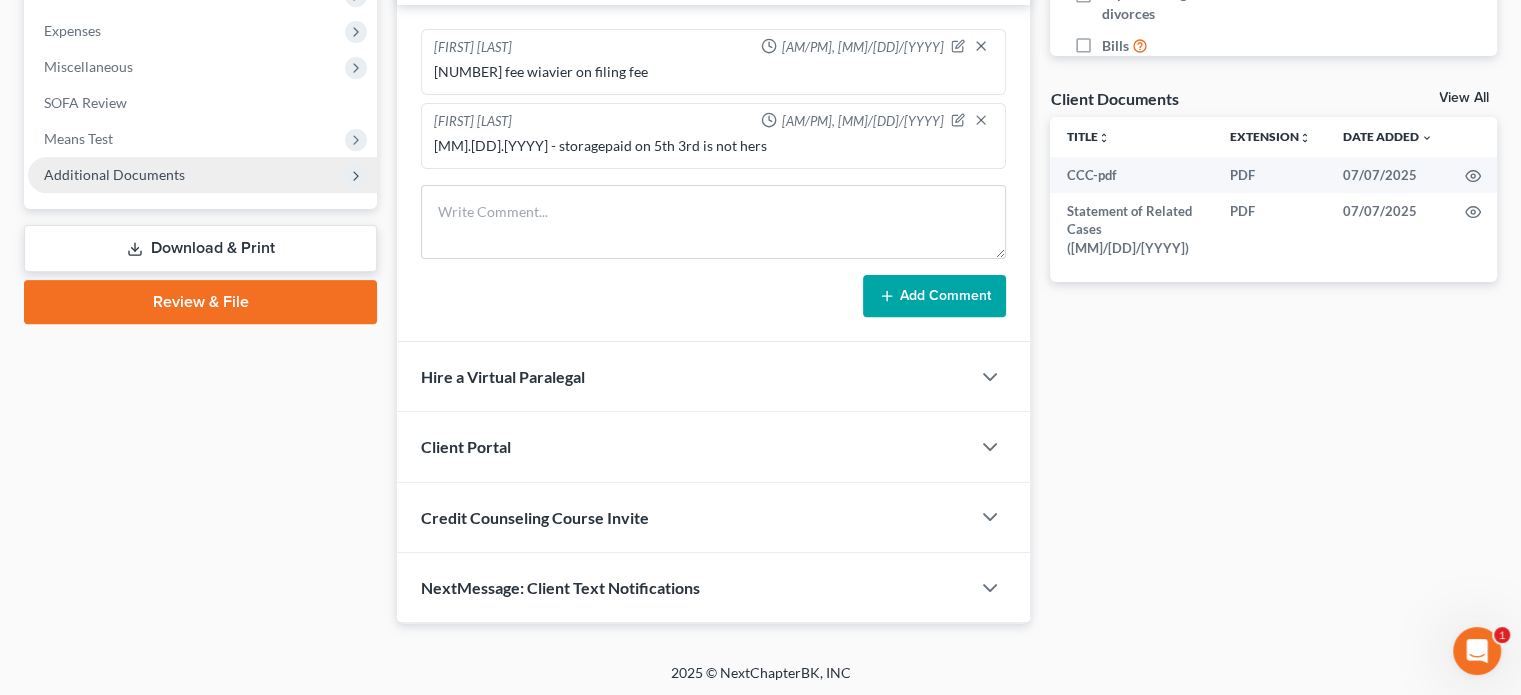 click on "Additional Documents" at bounding box center [114, 174] 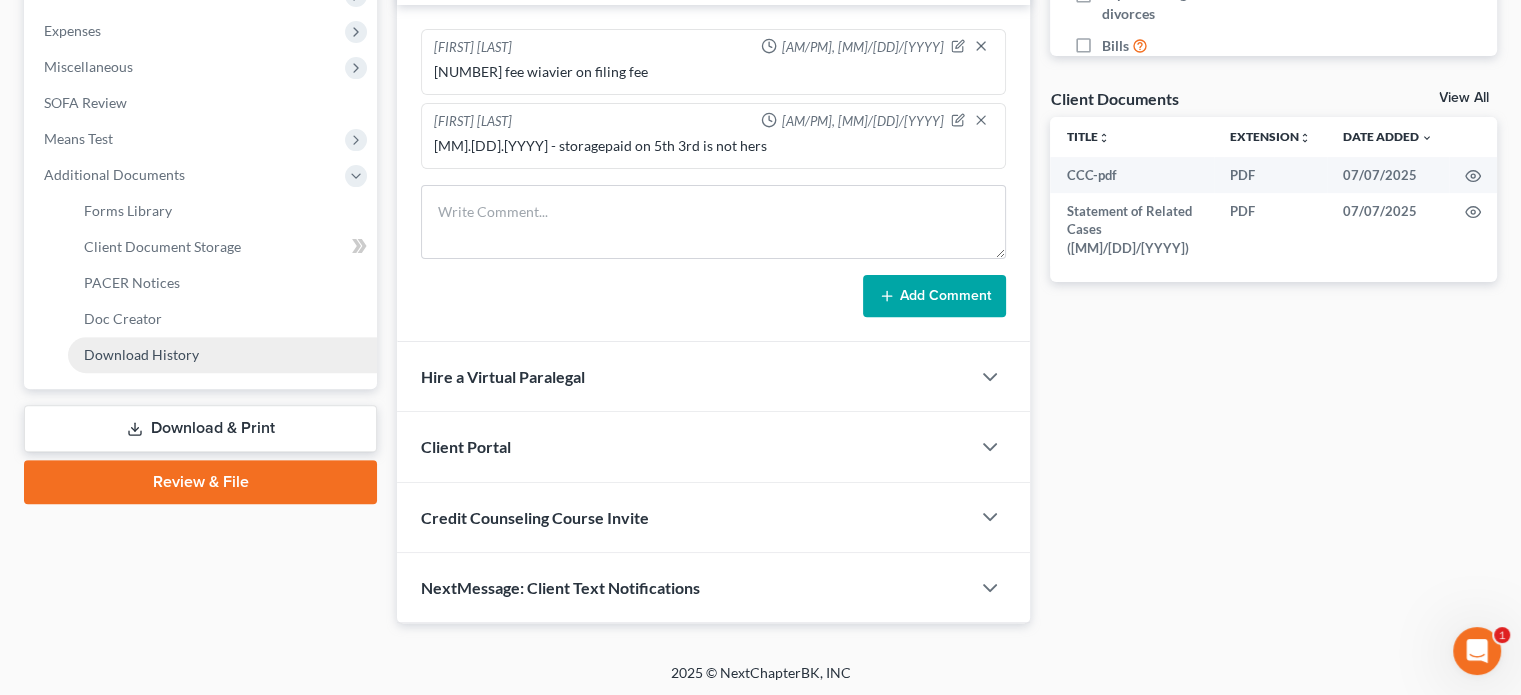 click on "Download History" at bounding box center (141, 354) 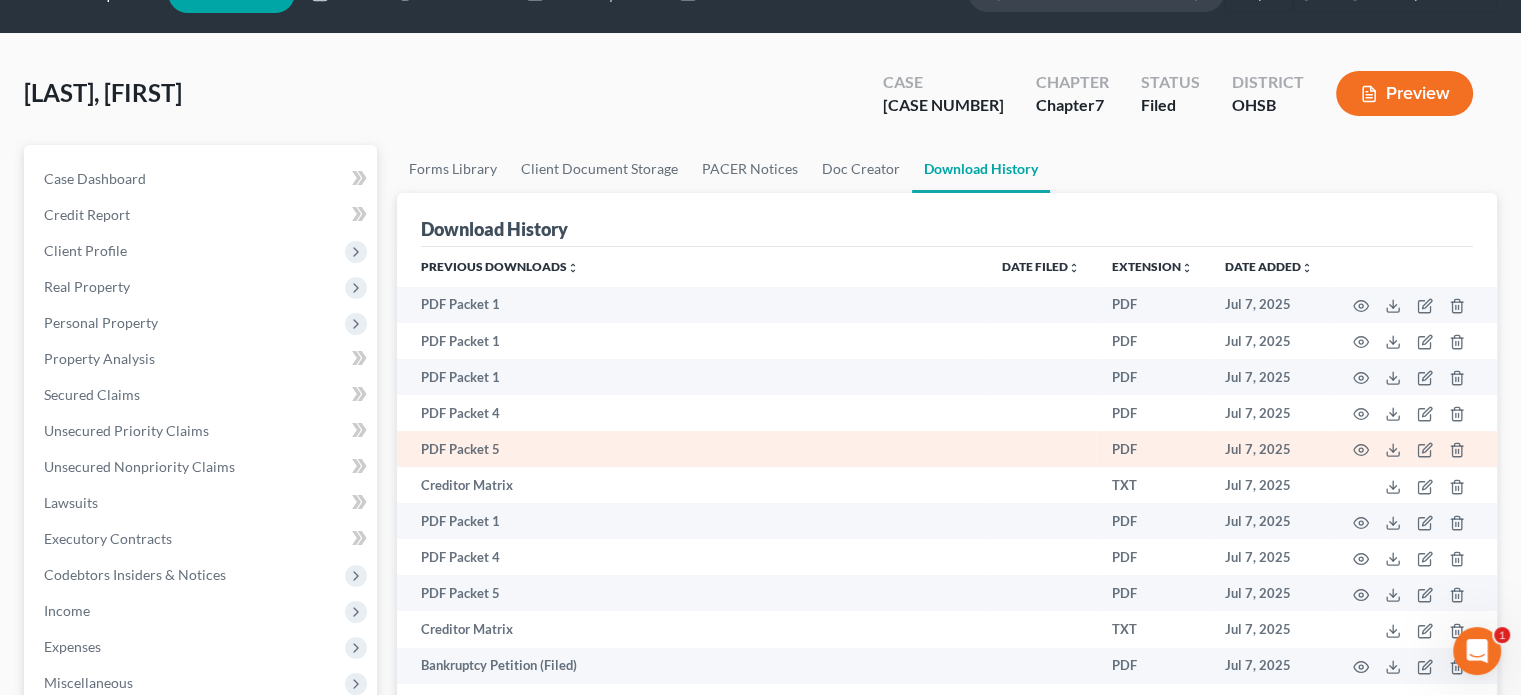 scroll, scrollTop: 46, scrollLeft: 0, axis: vertical 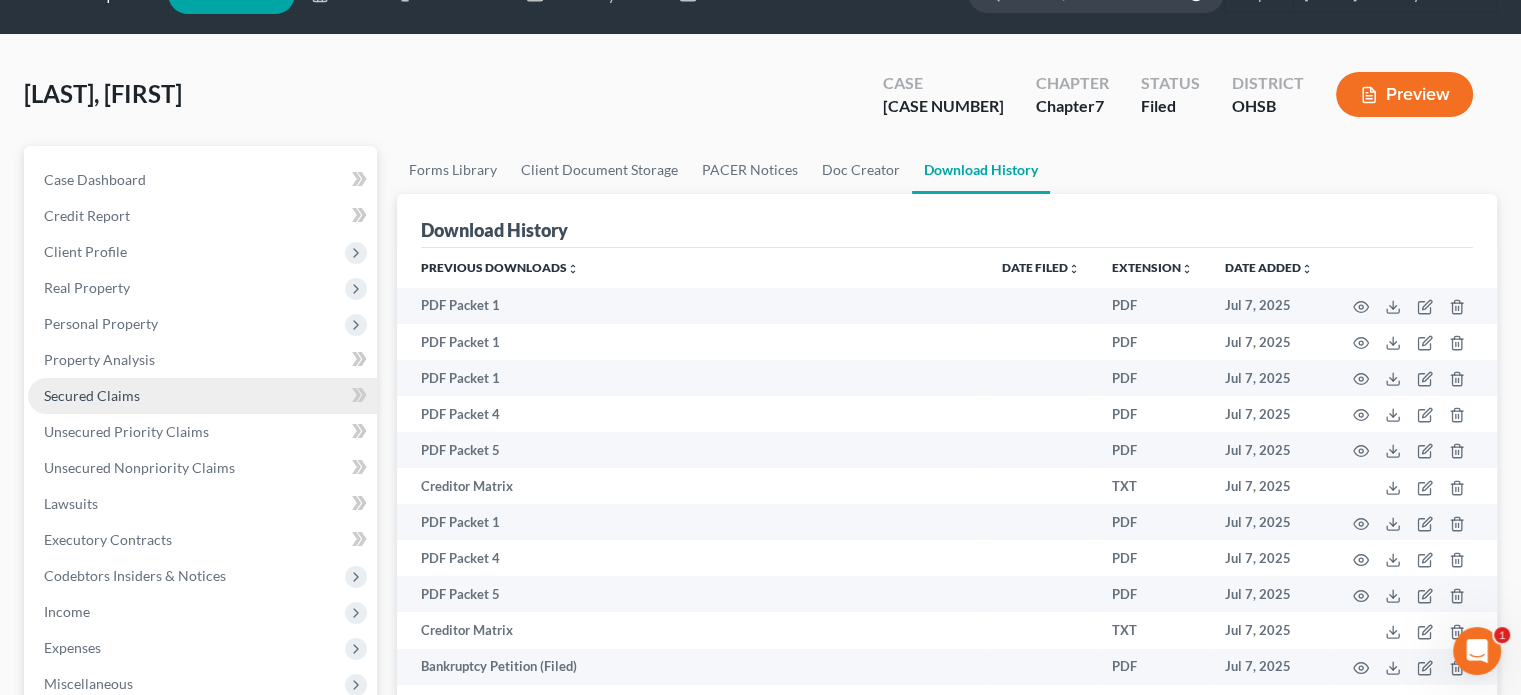 click on "Secured Claims" at bounding box center [92, 395] 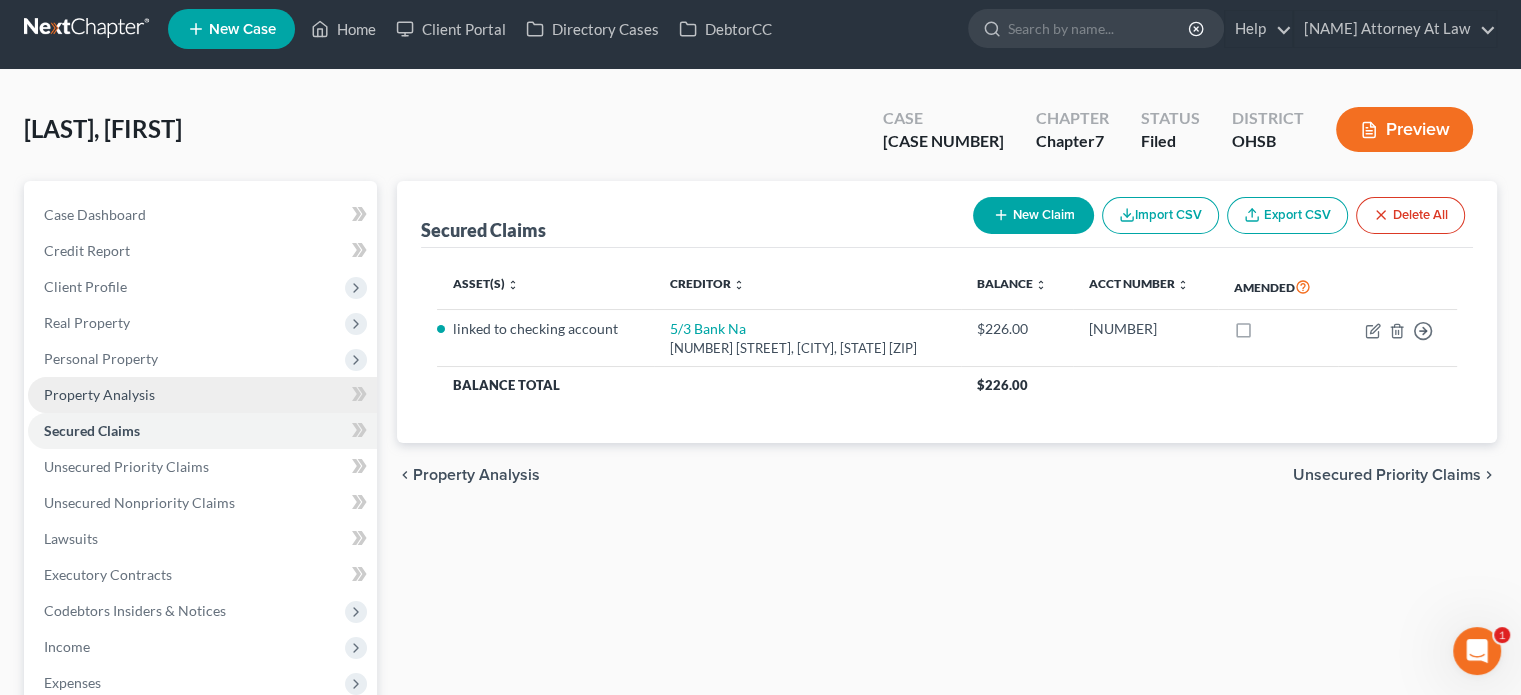 scroll, scrollTop: 0, scrollLeft: 0, axis: both 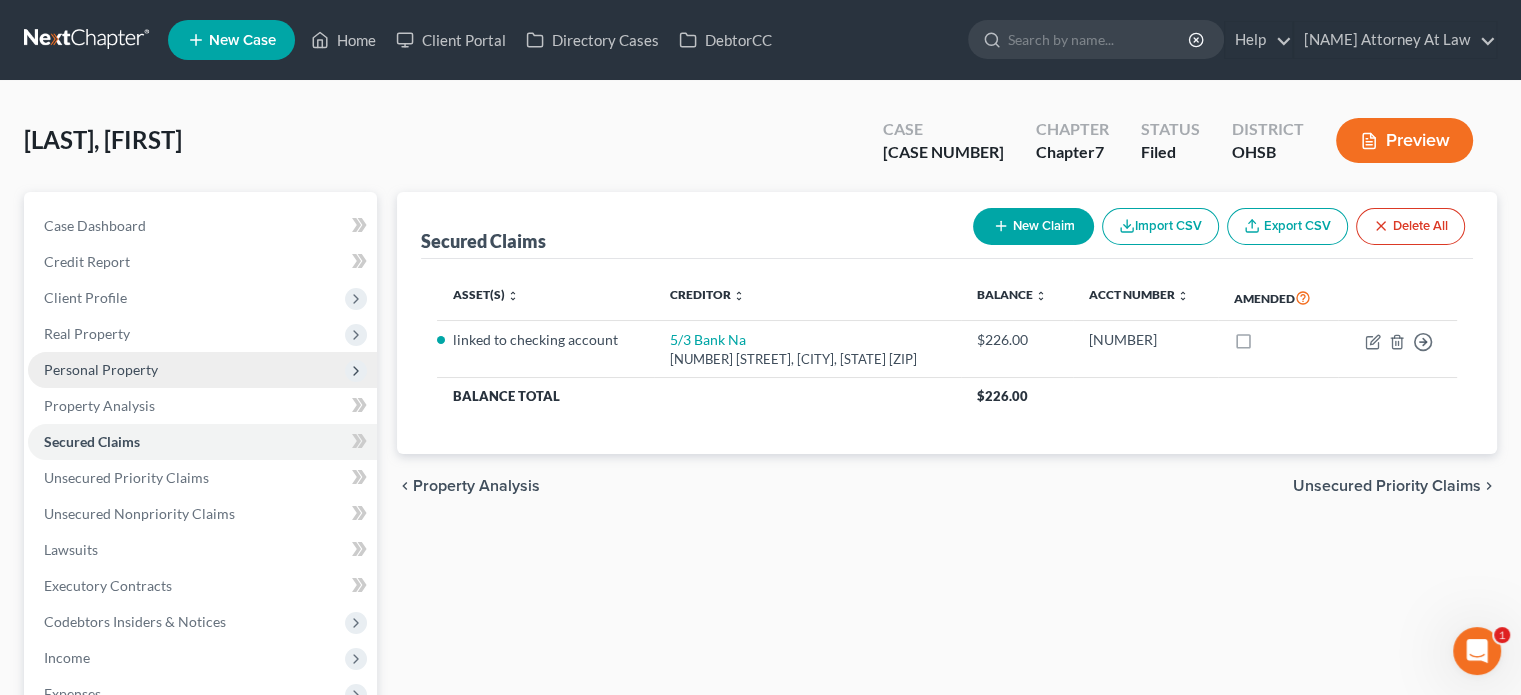 click on "Personal Property" at bounding box center [101, 369] 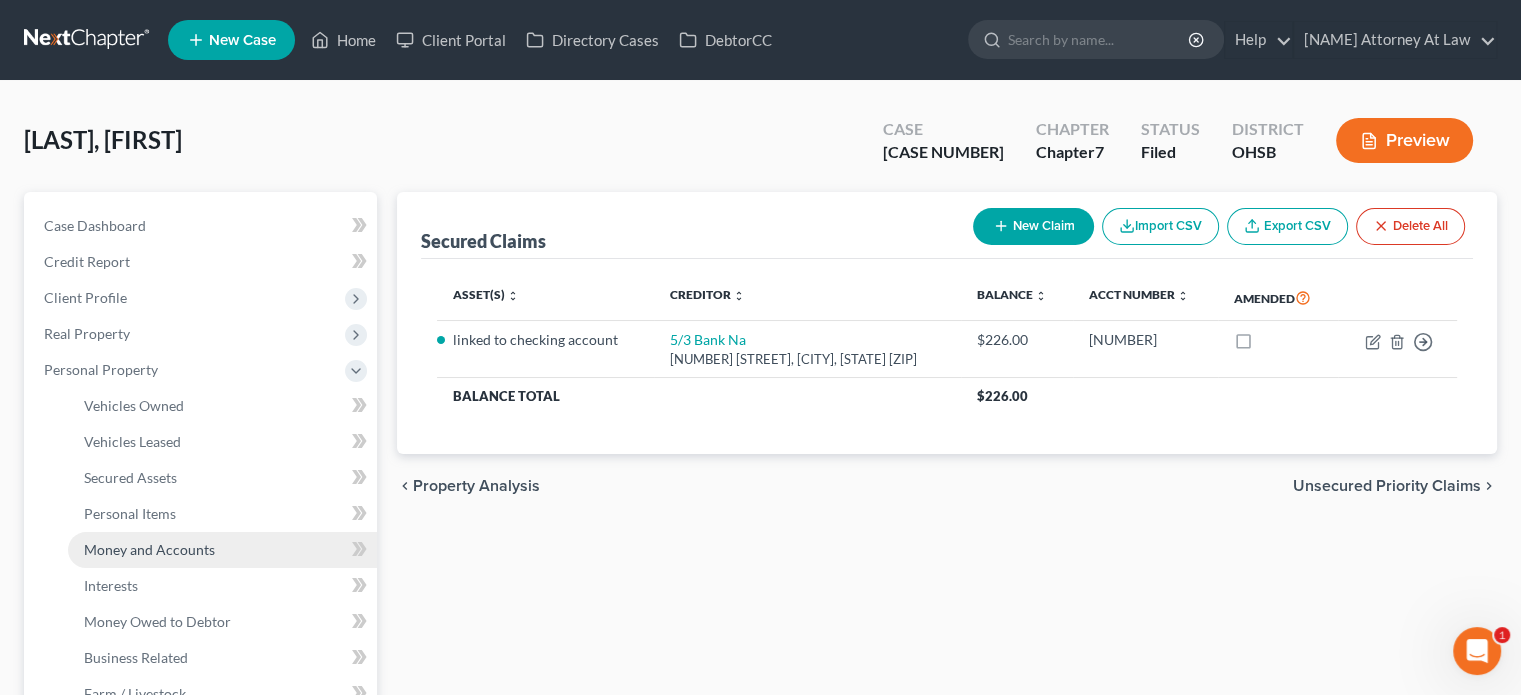 click on "Money and Accounts" at bounding box center [149, 549] 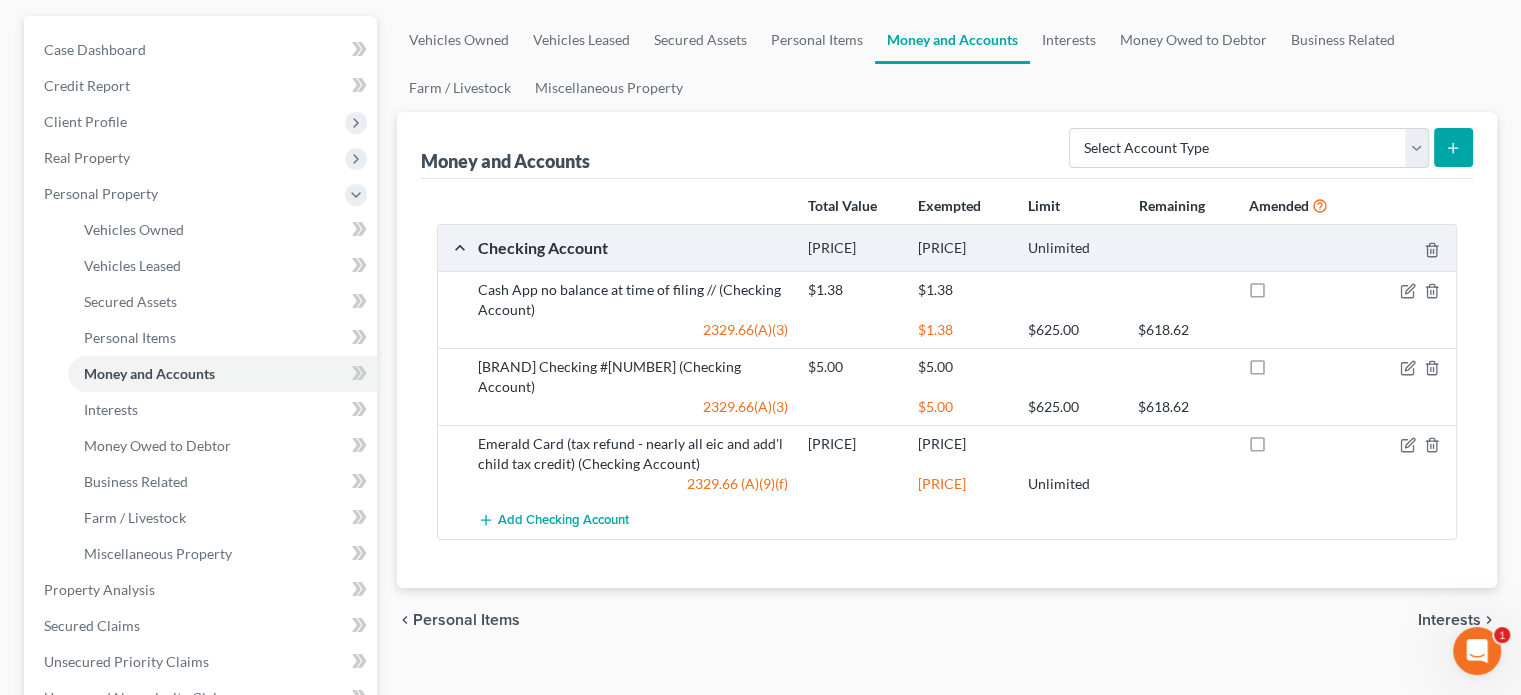 scroll, scrollTop: 0, scrollLeft: 0, axis: both 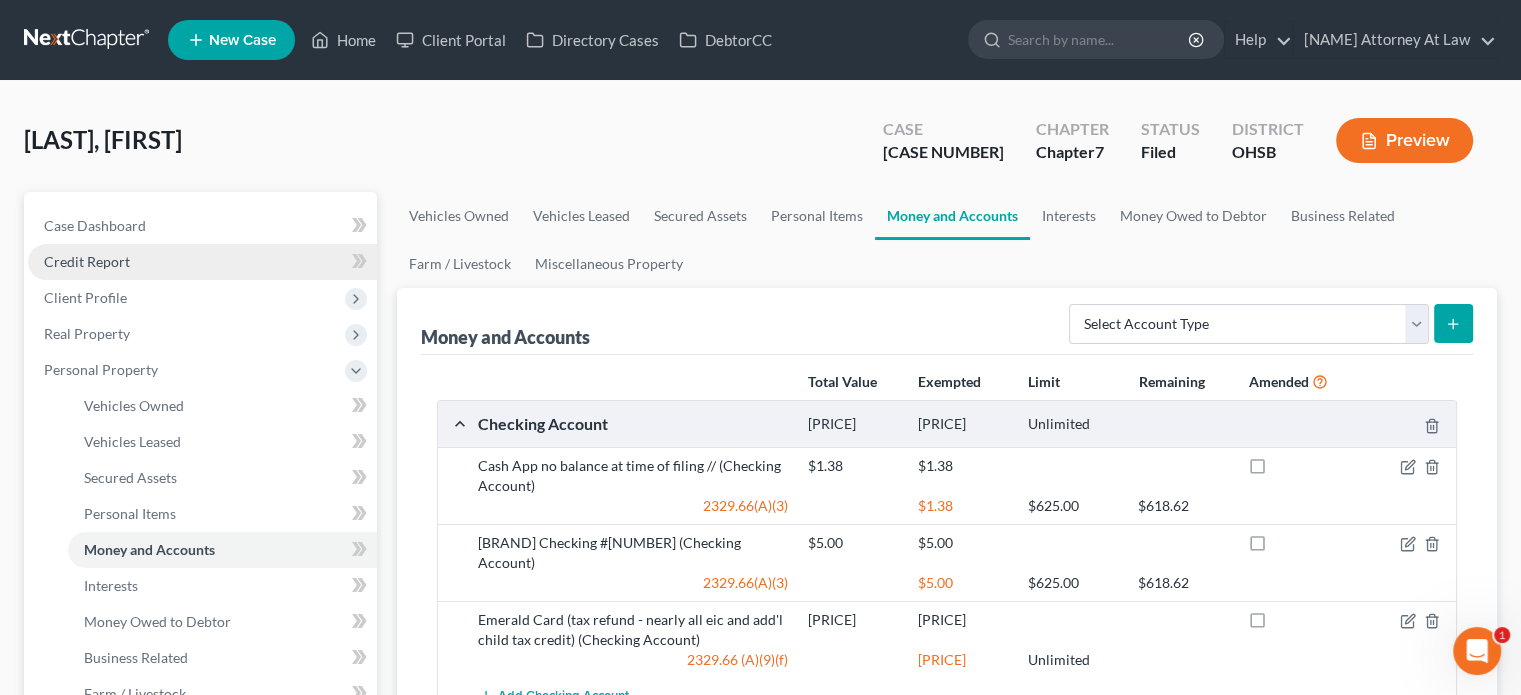 click on "Credit Report" at bounding box center [87, 261] 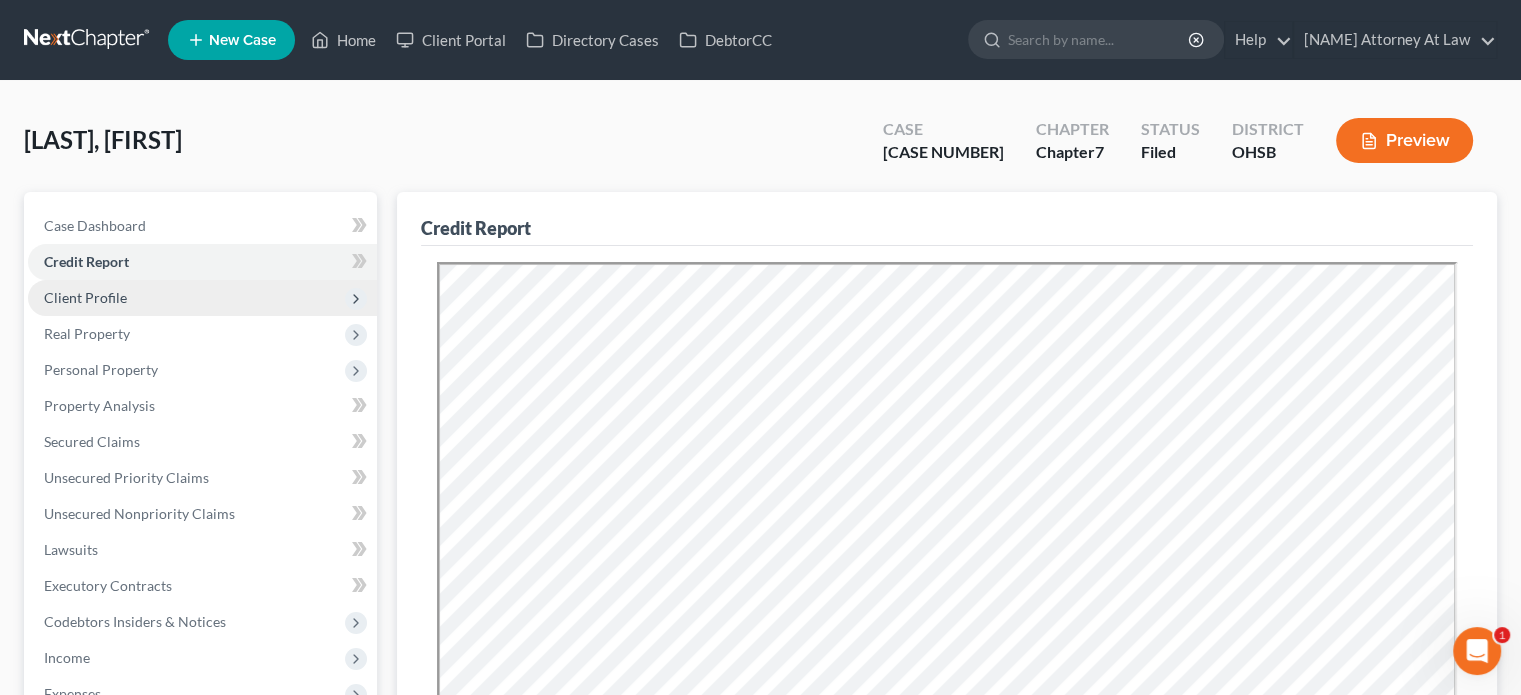 scroll, scrollTop: 0, scrollLeft: 0, axis: both 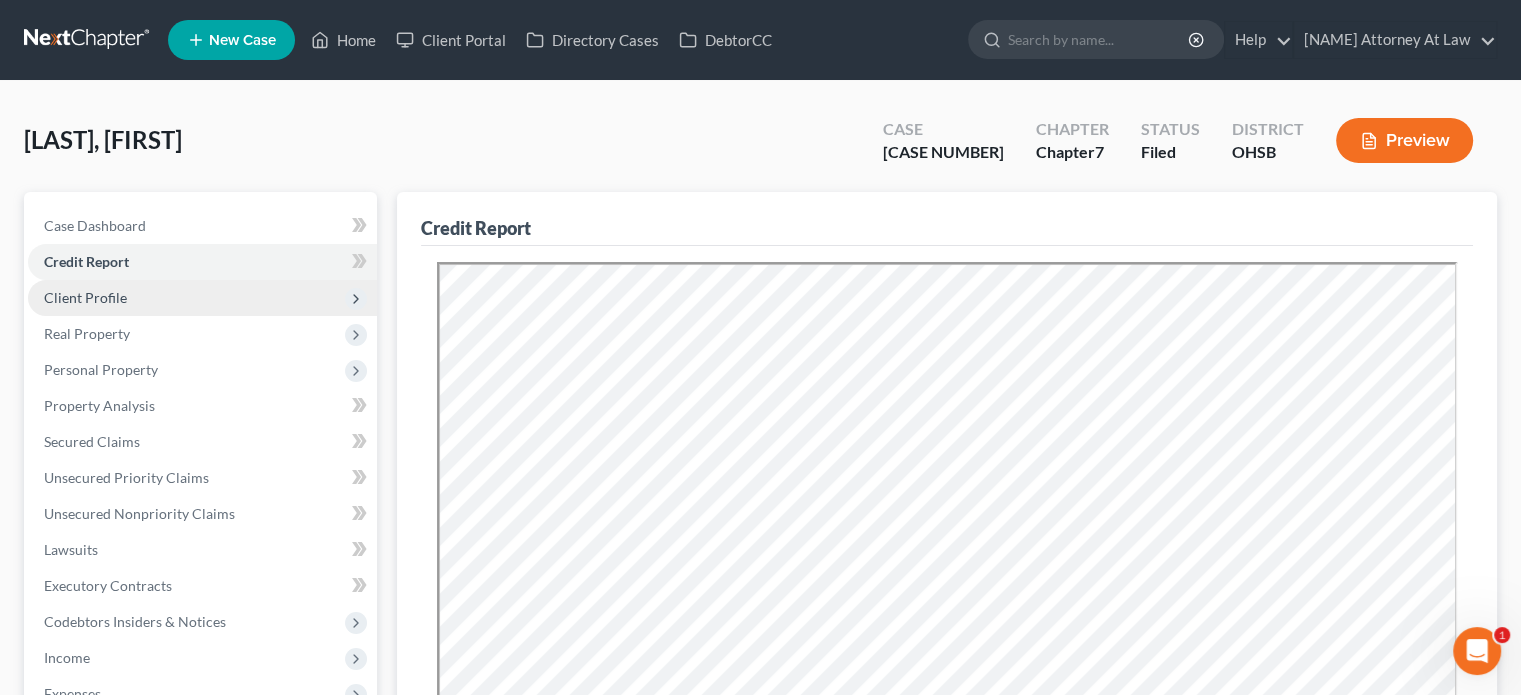 click on "Client Profile" at bounding box center (85, 297) 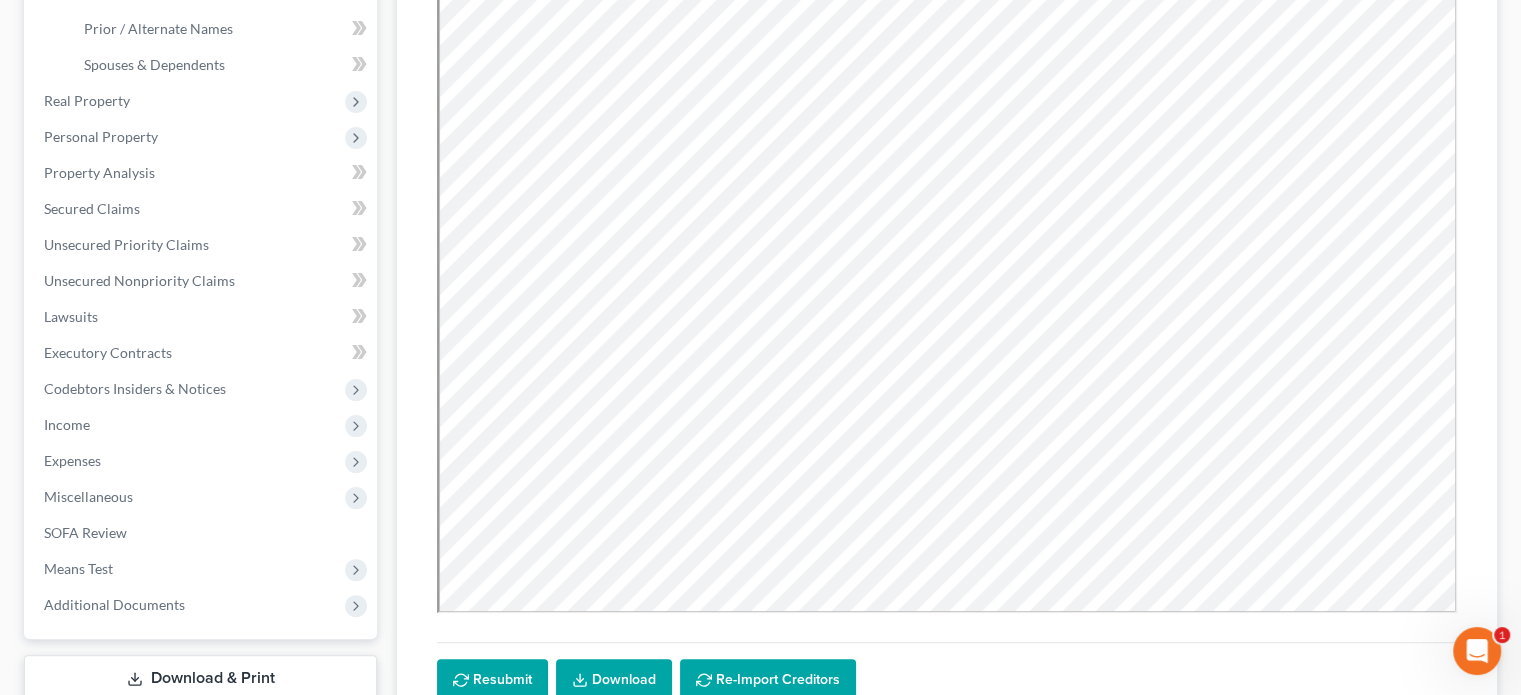 scroll, scrollTop: 616, scrollLeft: 0, axis: vertical 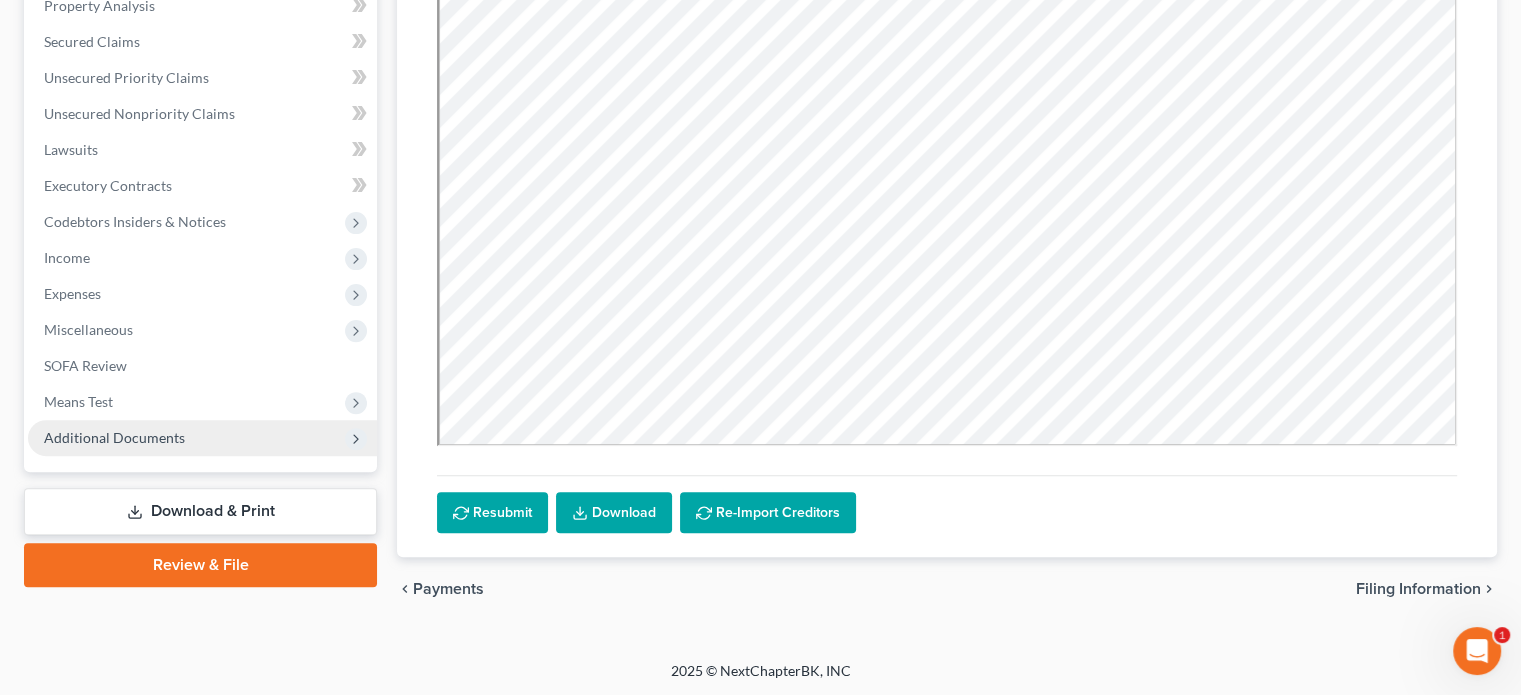 click on "Additional Documents" at bounding box center (114, 437) 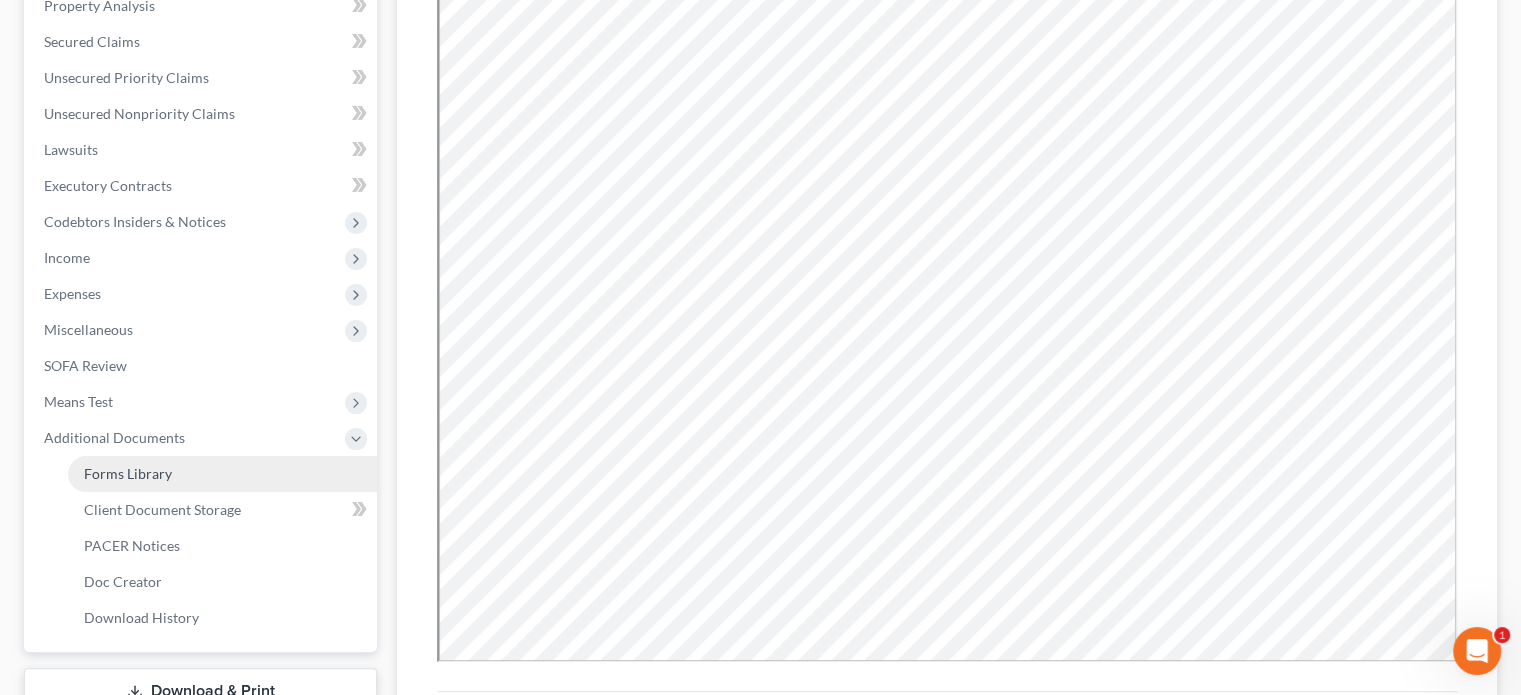 click on "Forms Library" at bounding box center (128, 473) 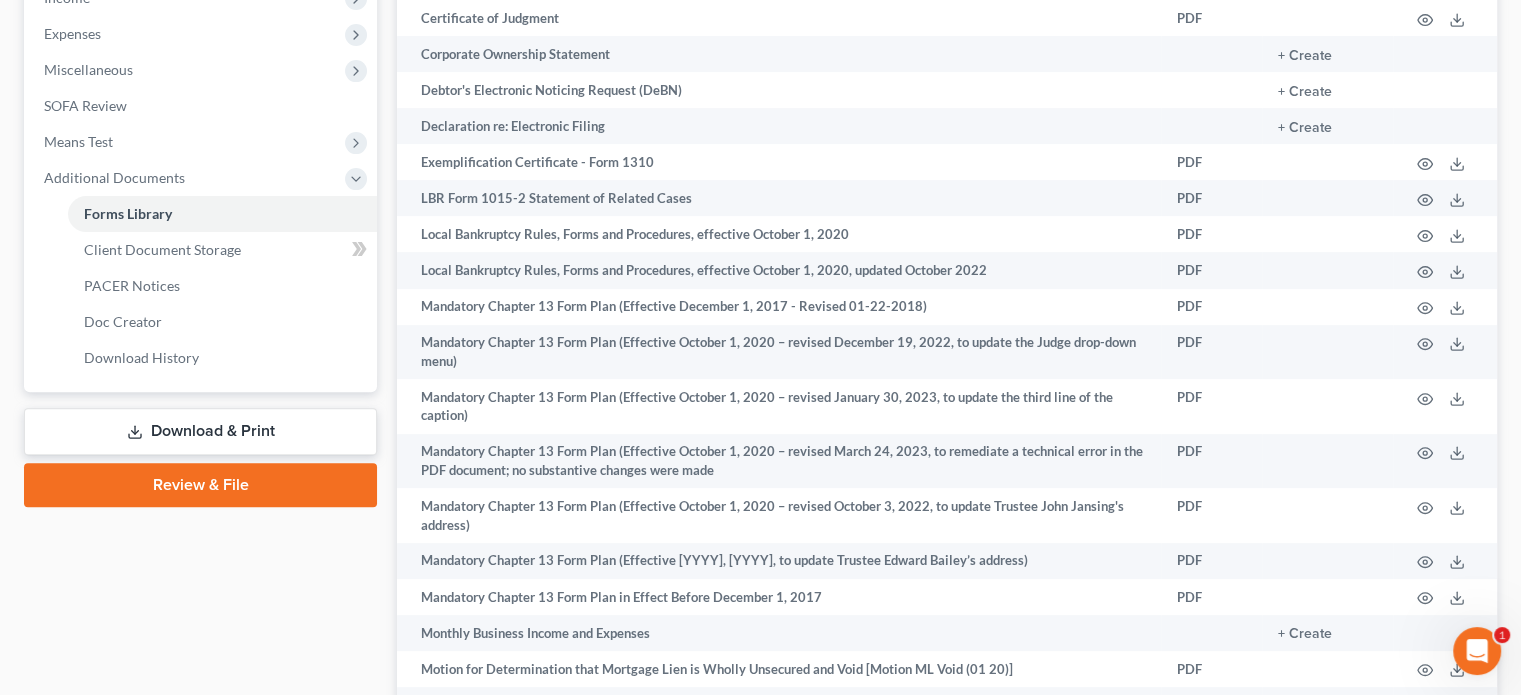 scroll, scrollTop: 700, scrollLeft: 0, axis: vertical 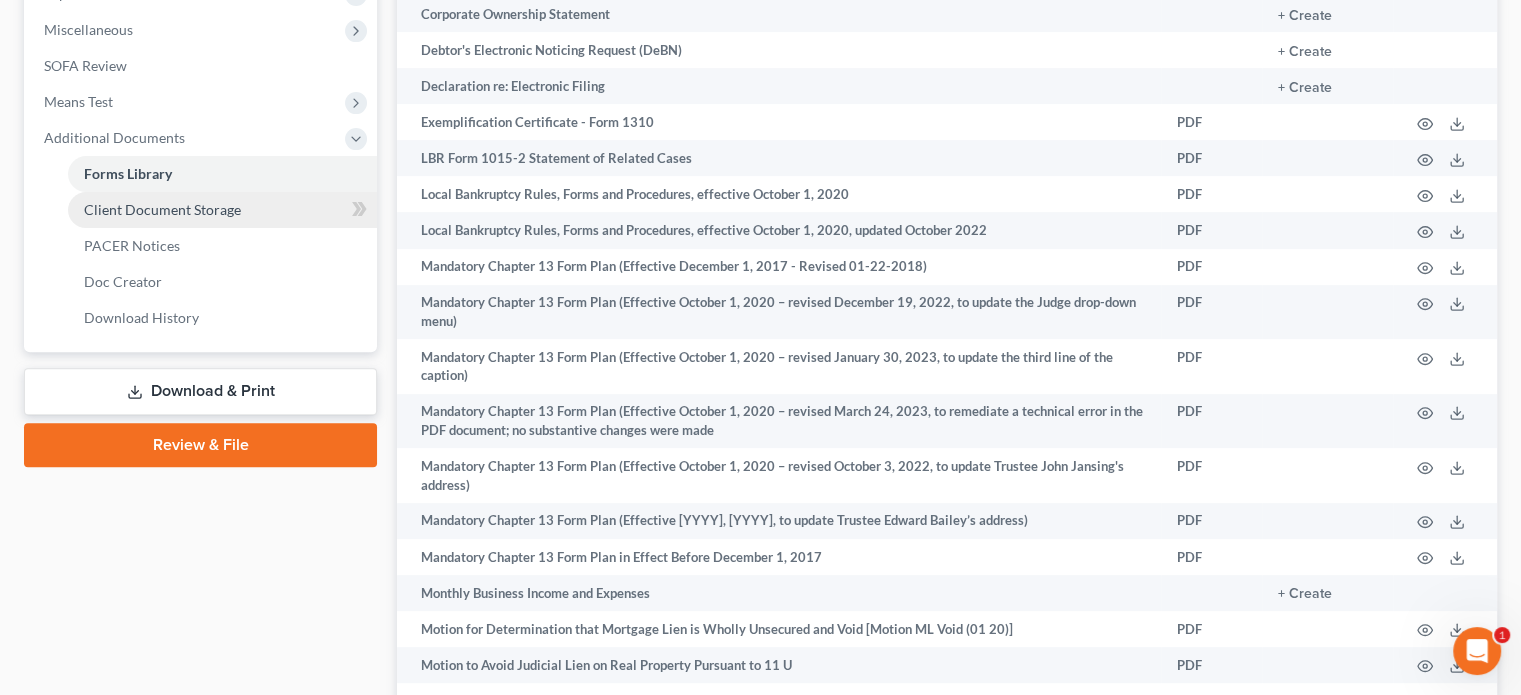 click on "Client Document Storage" at bounding box center [162, 209] 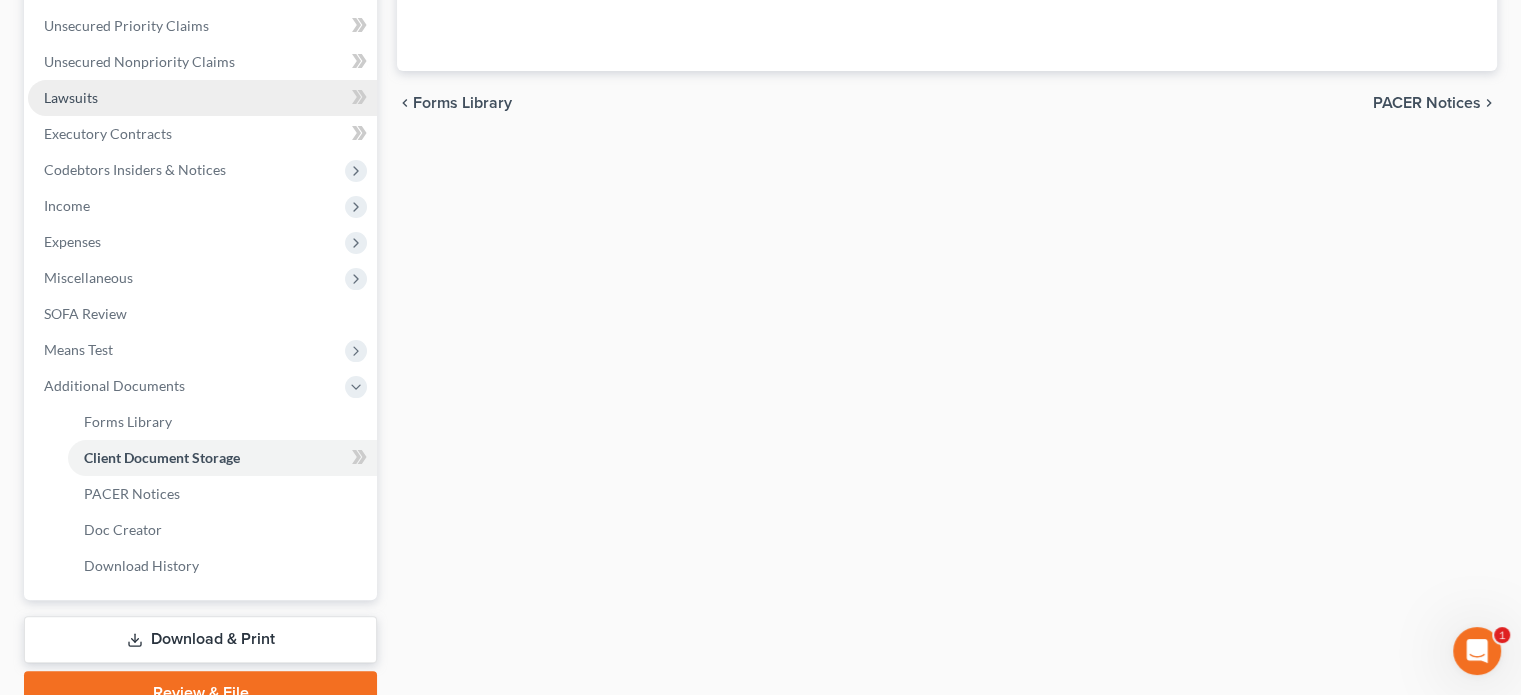 select on "52" 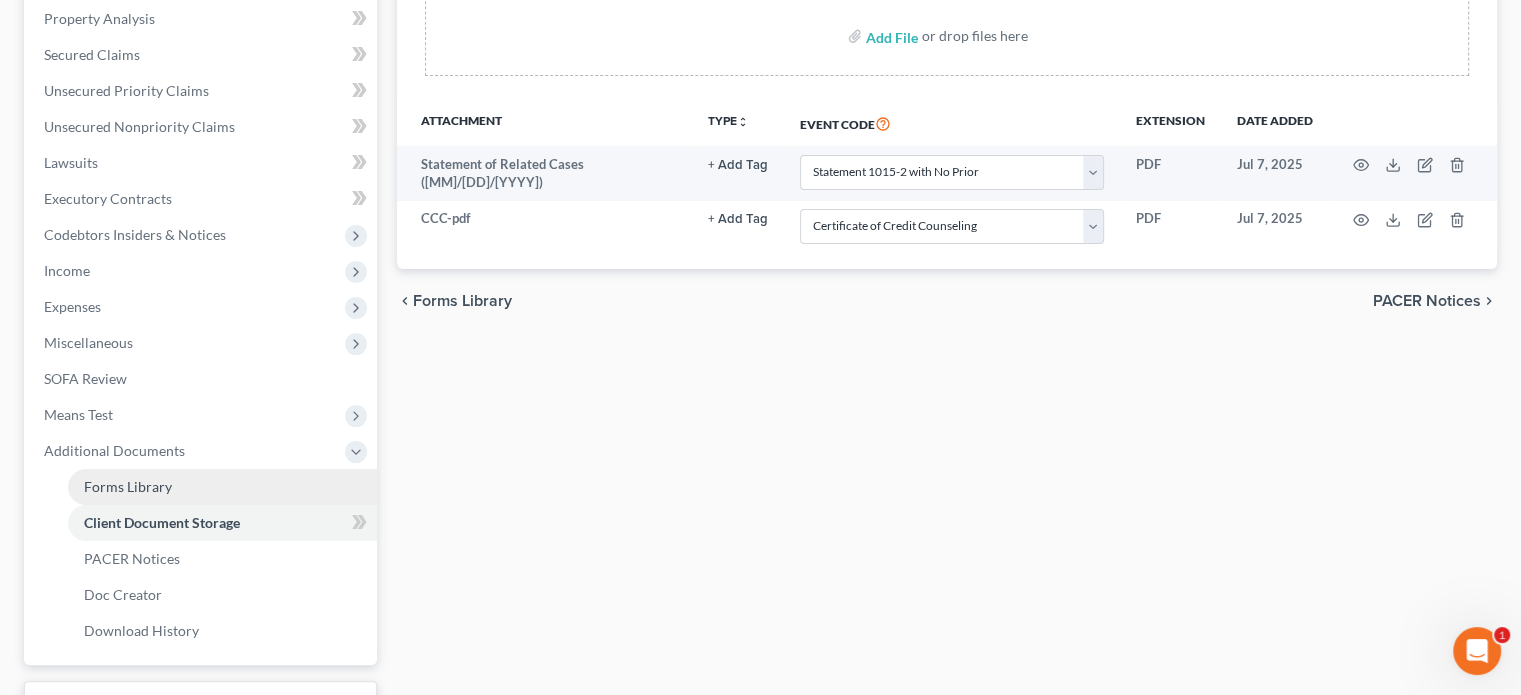 scroll, scrollTop: 546, scrollLeft: 0, axis: vertical 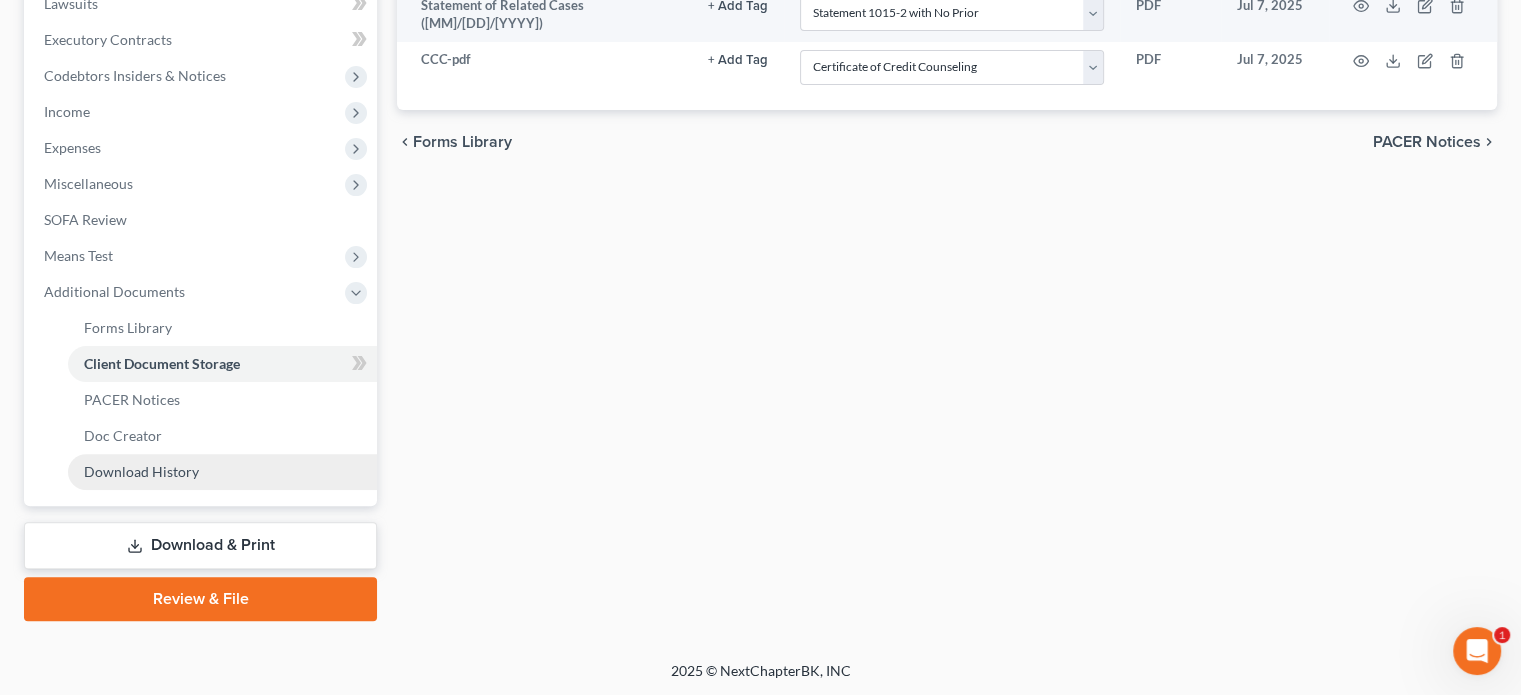 click on "Forms Library
Client Document Storage
PACER Notices
Doc Form Fields
Doc Creator
Download History" at bounding box center (202, 400) 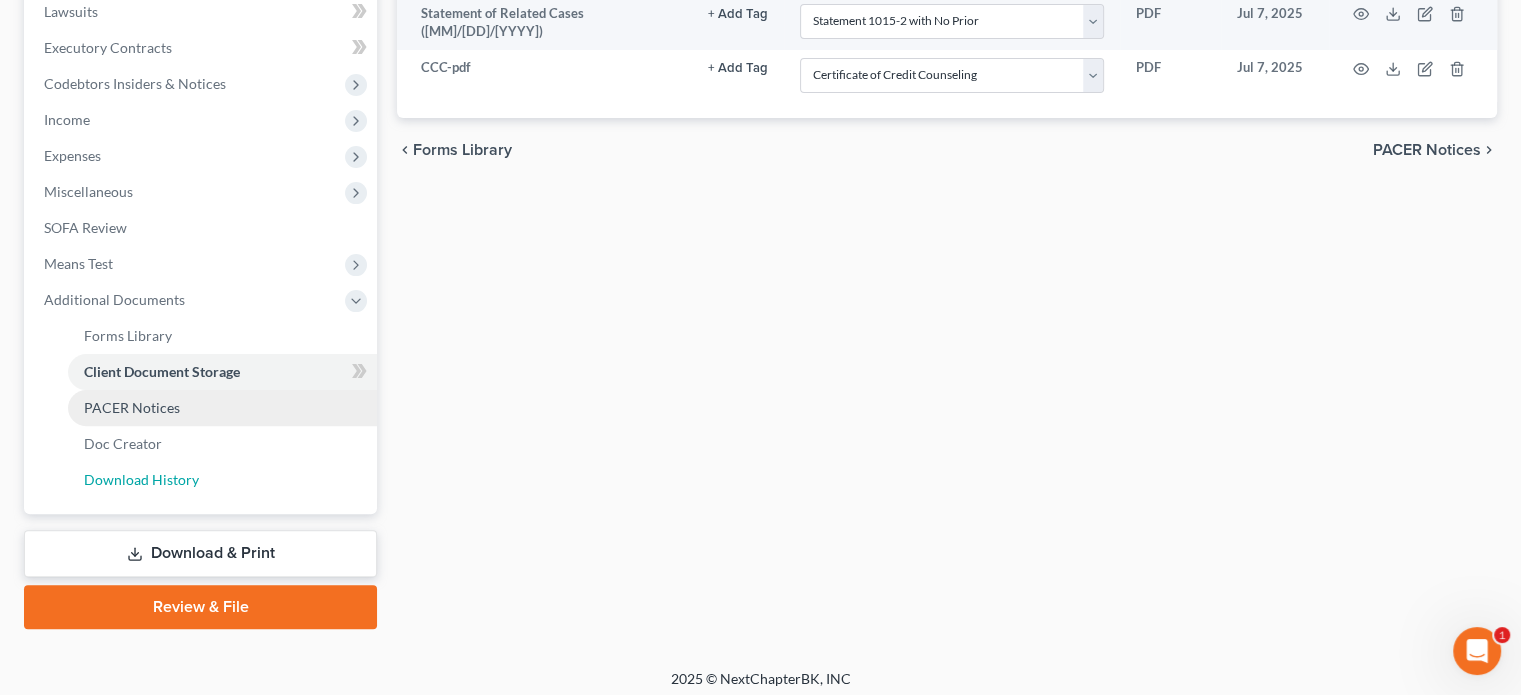 scroll, scrollTop: 546, scrollLeft: 0, axis: vertical 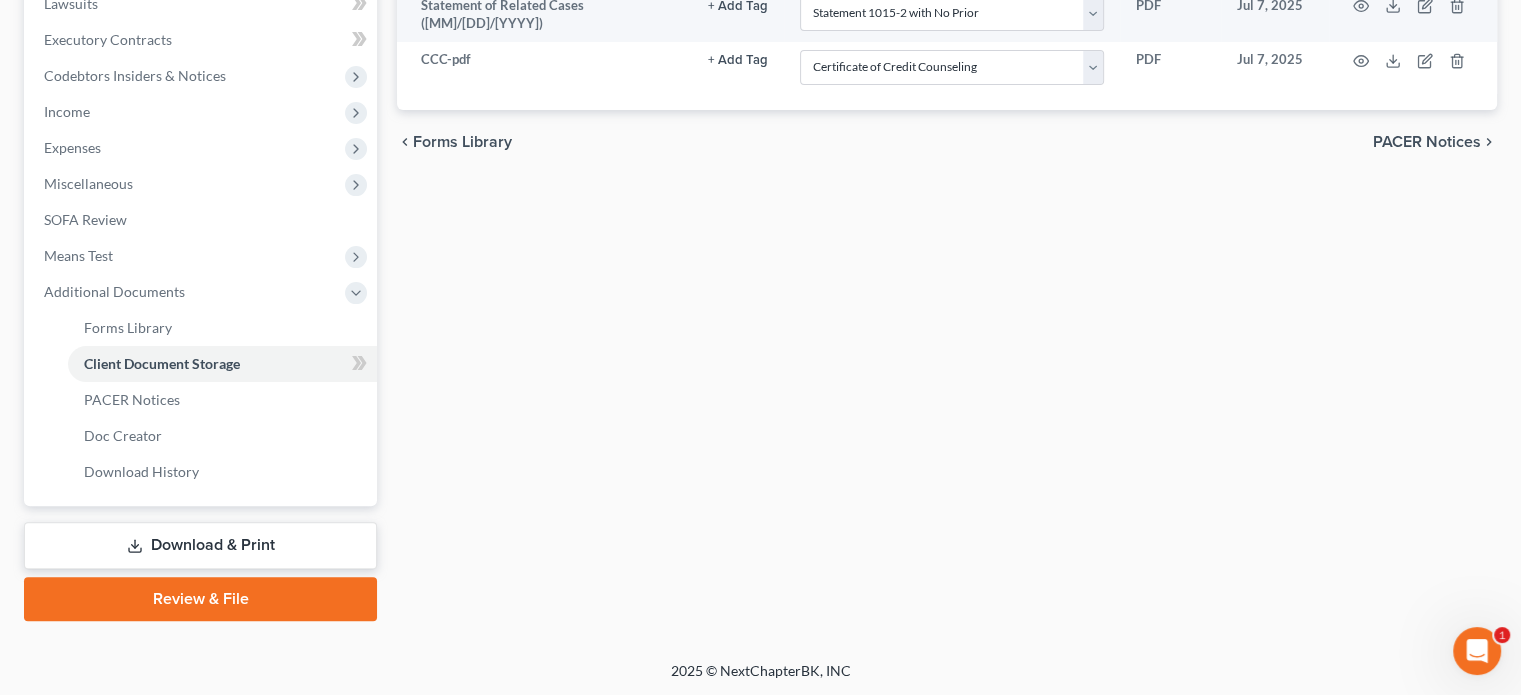 click on "Download & Print" at bounding box center [200, 545] 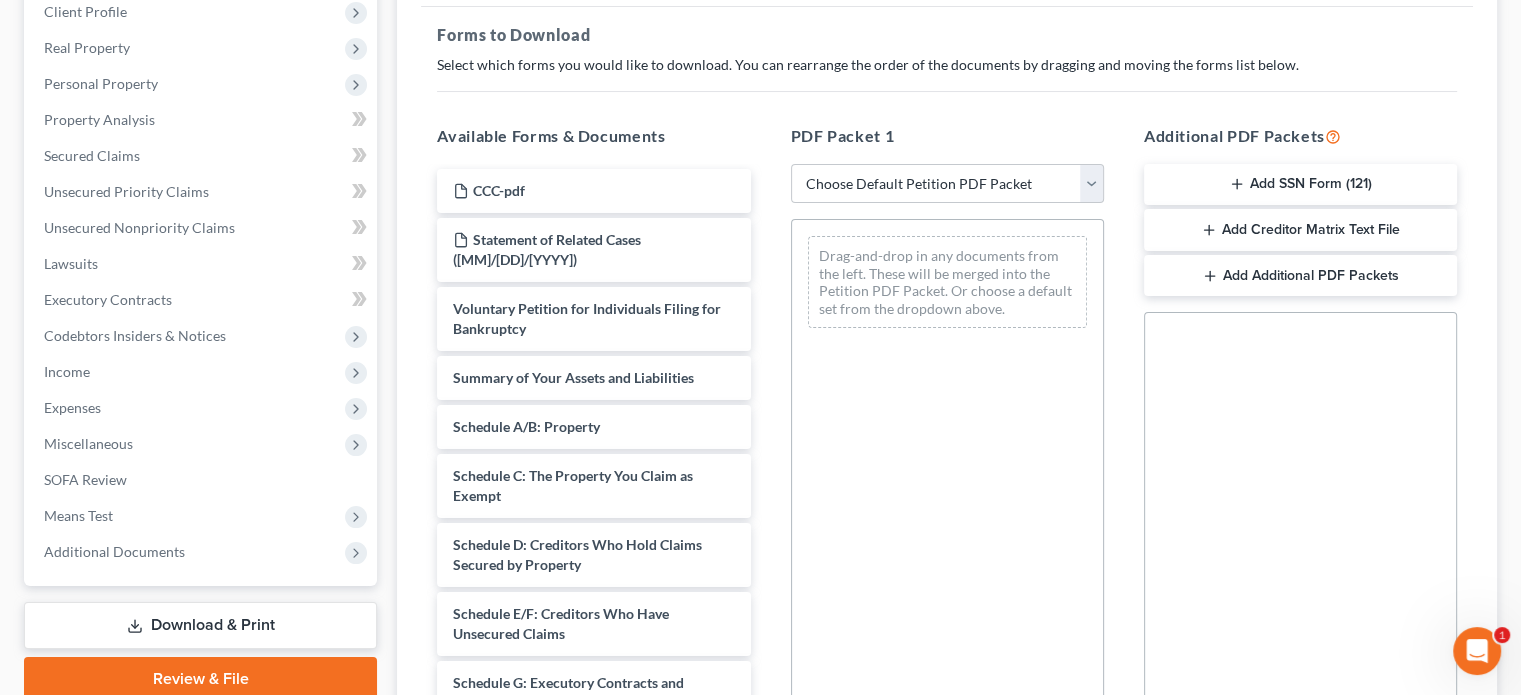 scroll, scrollTop: 300, scrollLeft: 0, axis: vertical 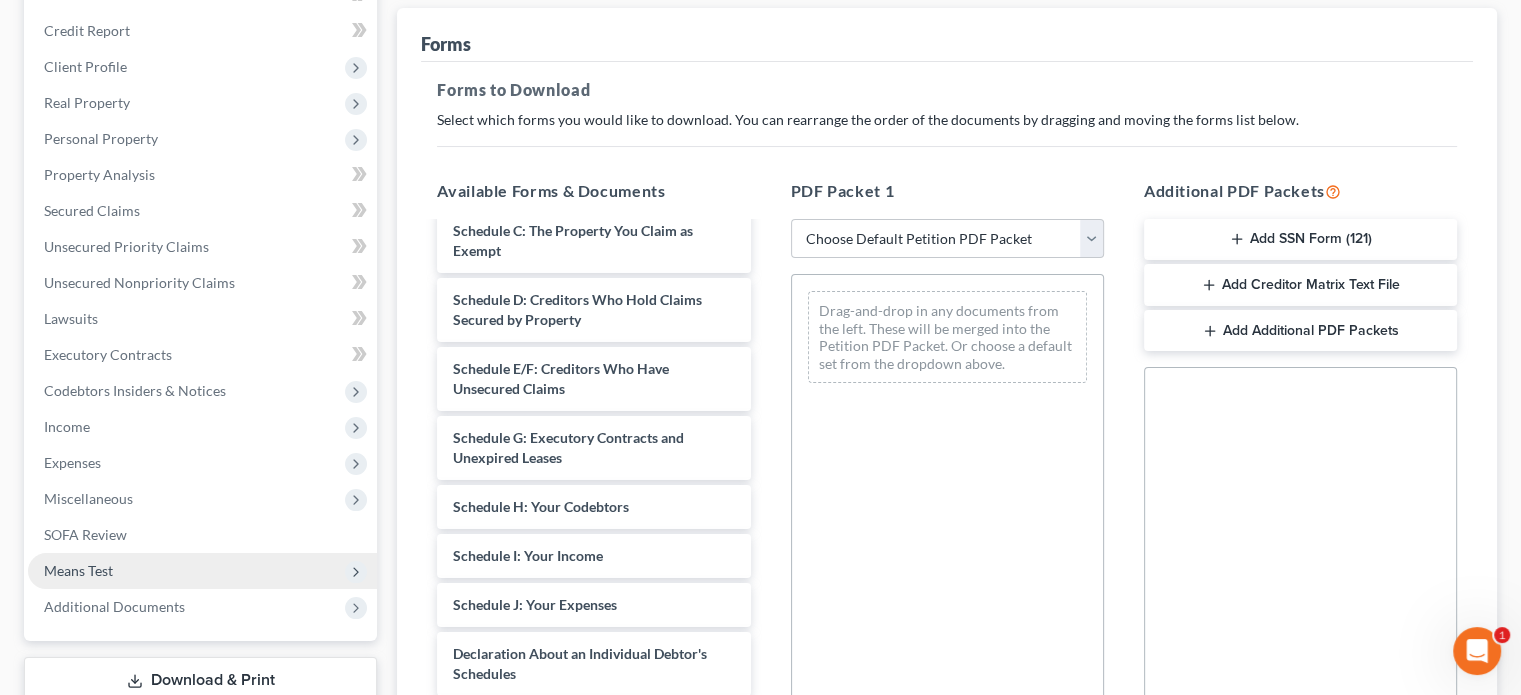 click on "Case Dashboard
Payments
Invoices
Payments
Payments
Credit Report
Client Profile" at bounding box center (202, 301) 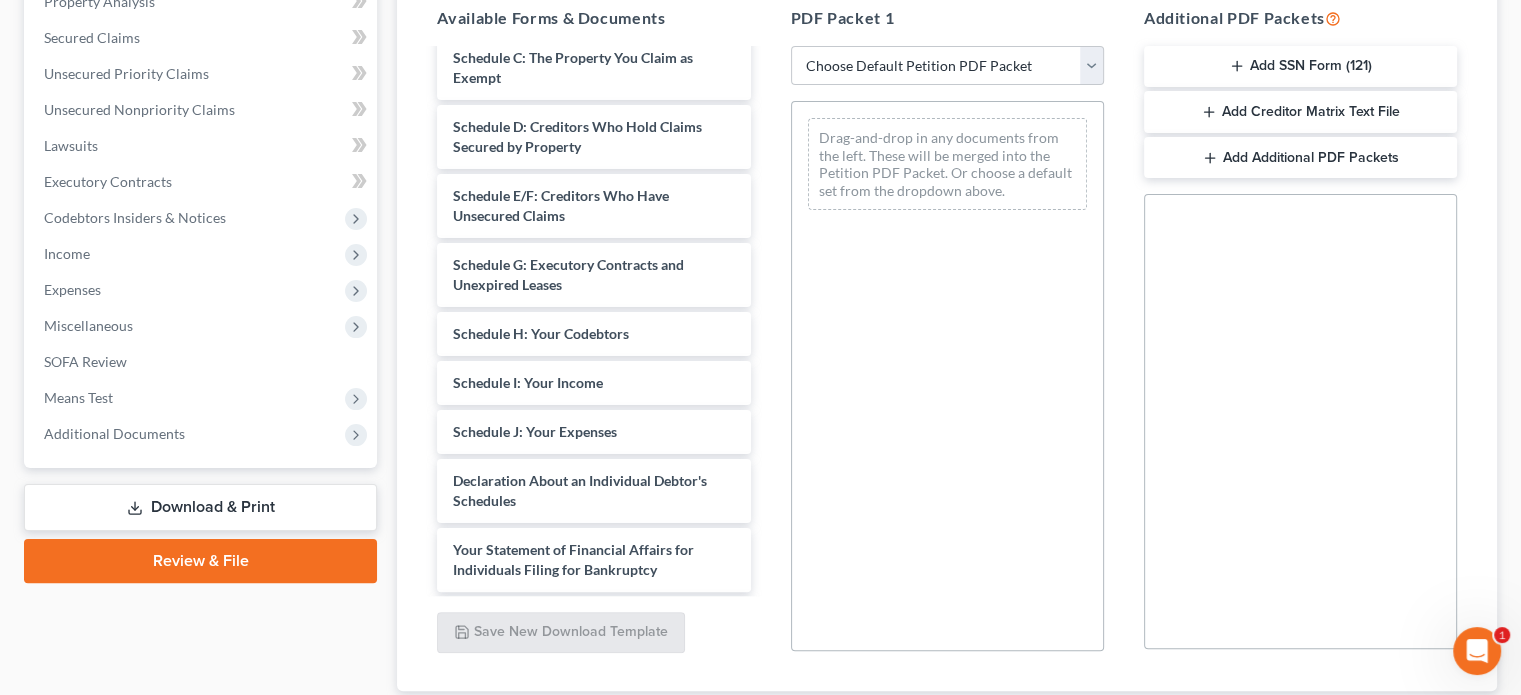 scroll, scrollTop: 500, scrollLeft: 0, axis: vertical 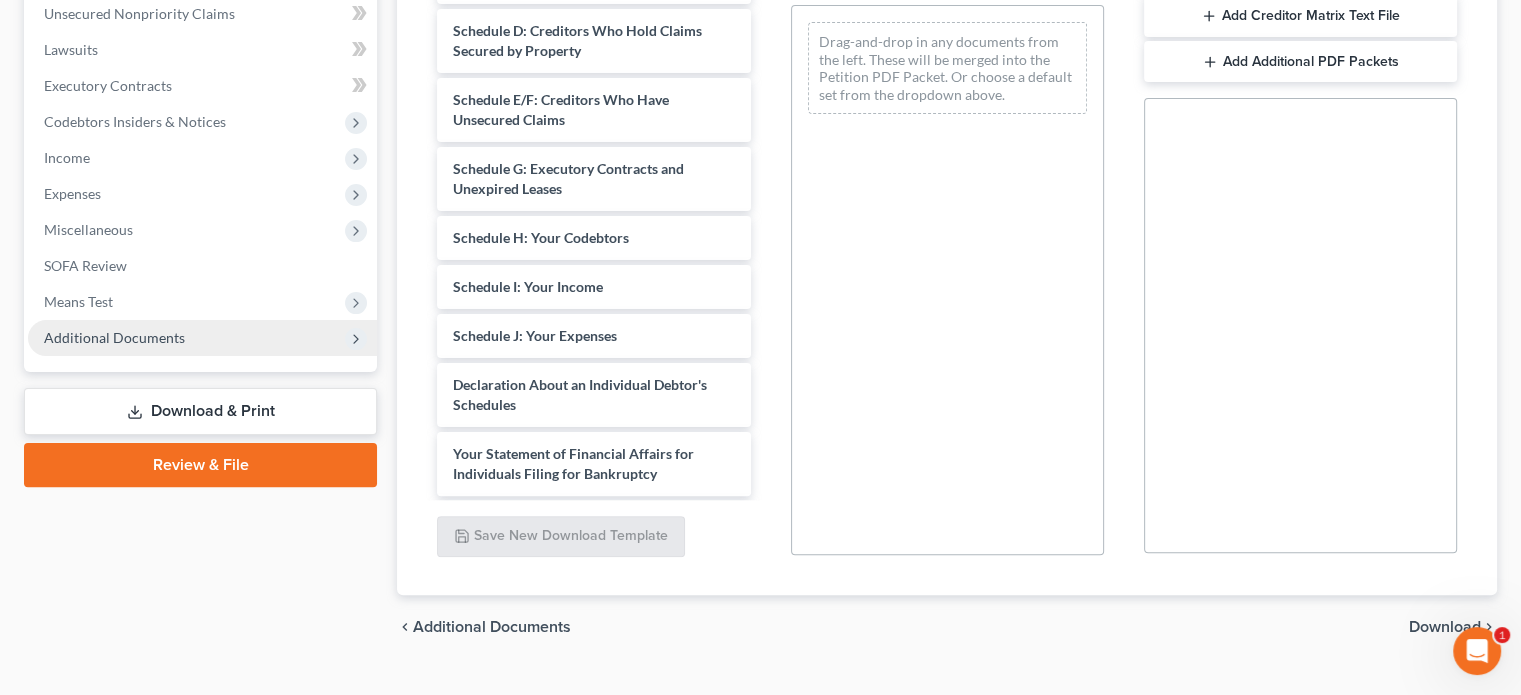 click on "Additional Documents" at bounding box center [114, 337] 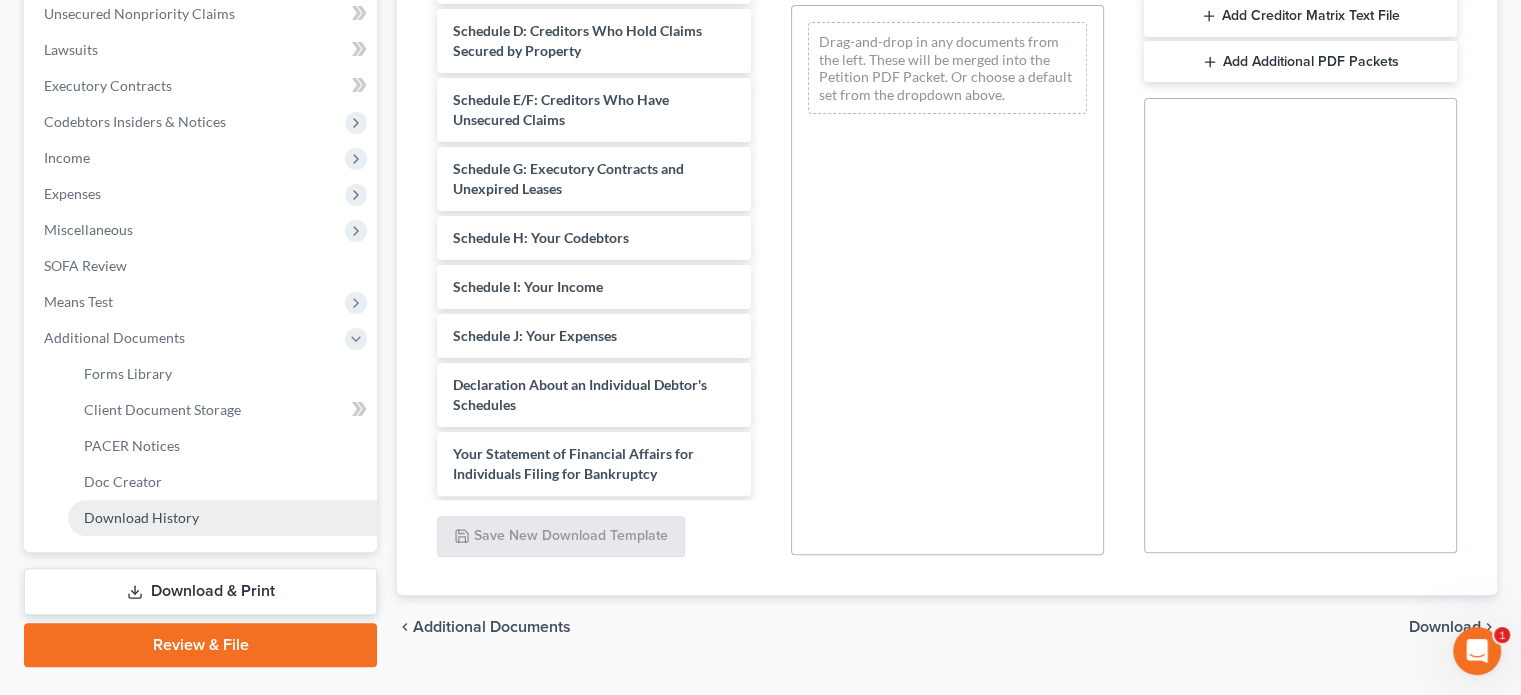 click on "Download History" at bounding box center (141, 517) 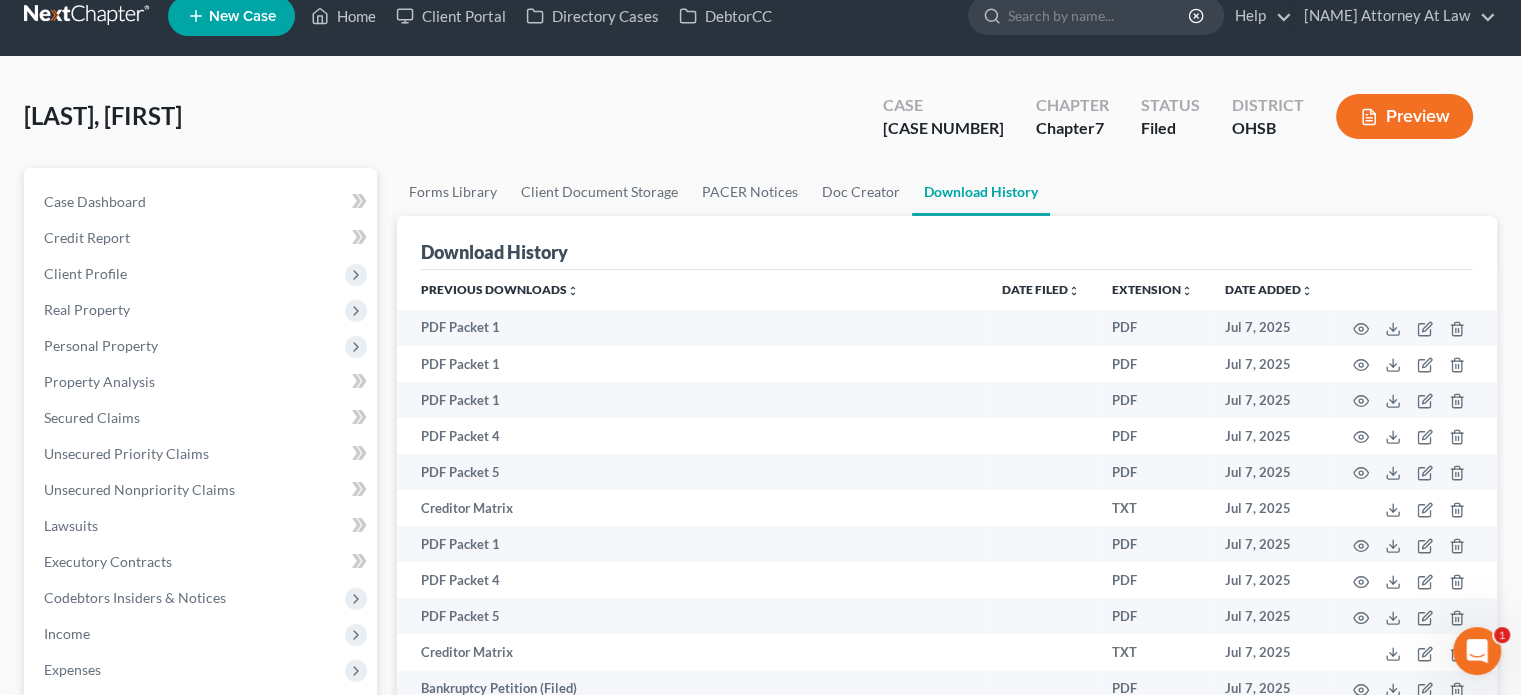 scroll, scrollTop: 0, scrollLeft: 0, axis: both 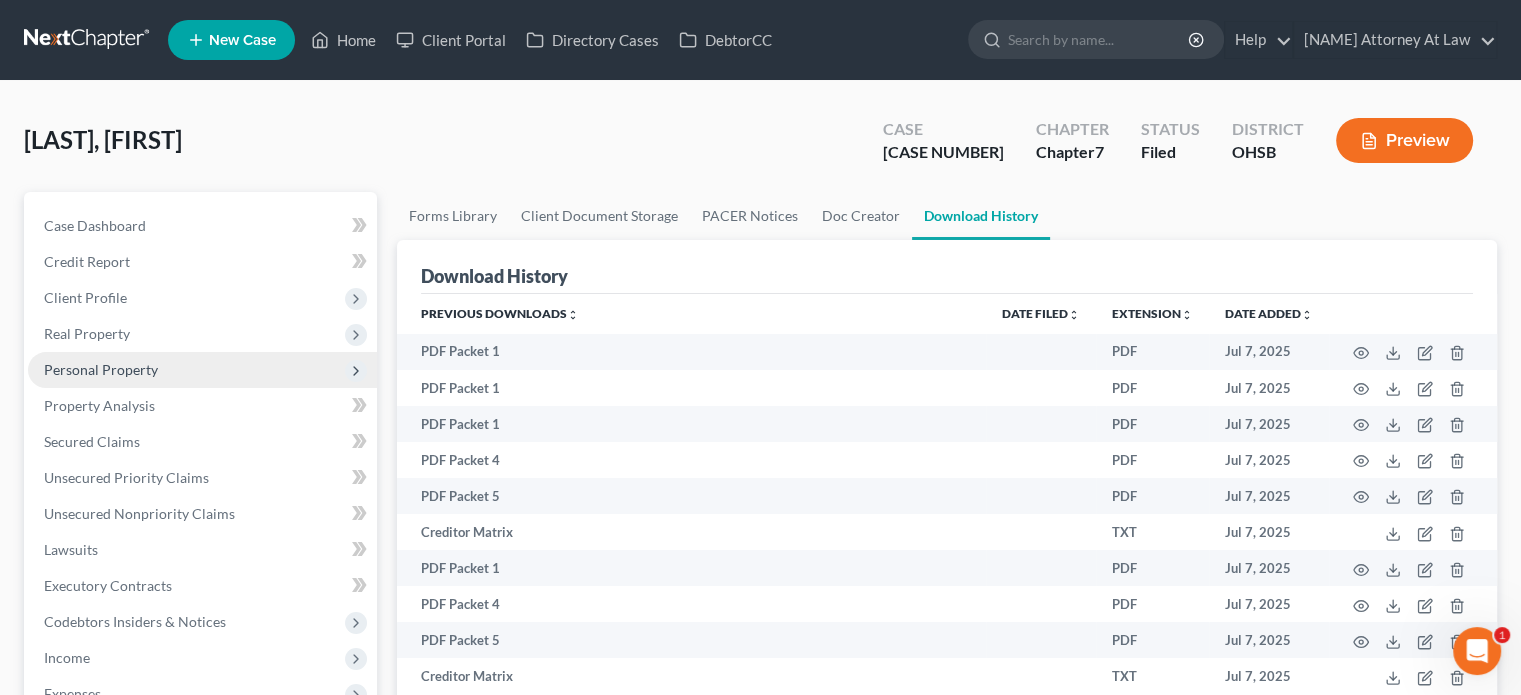 click on "Personal Property" at bounding box center [101, 369] 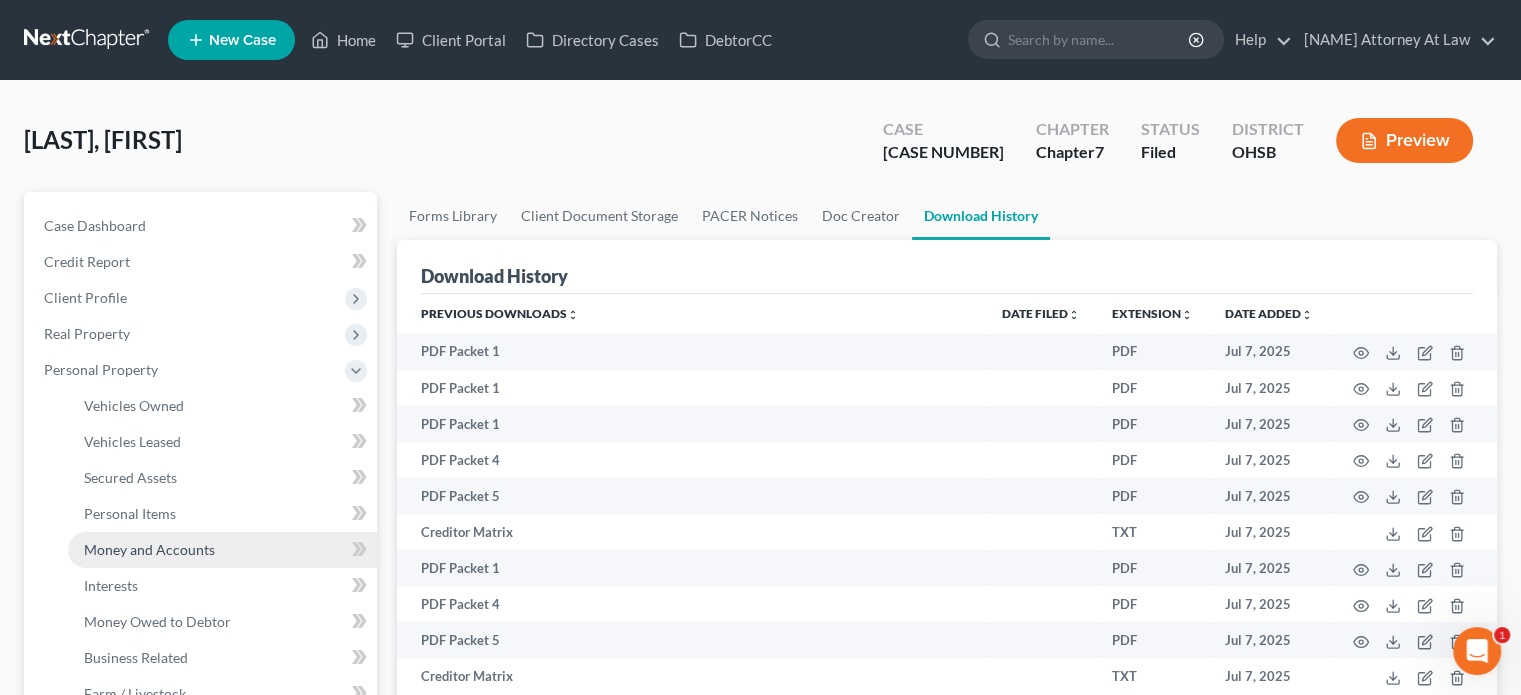 click on "Money and Accounts" at bounding box center (222, 550) 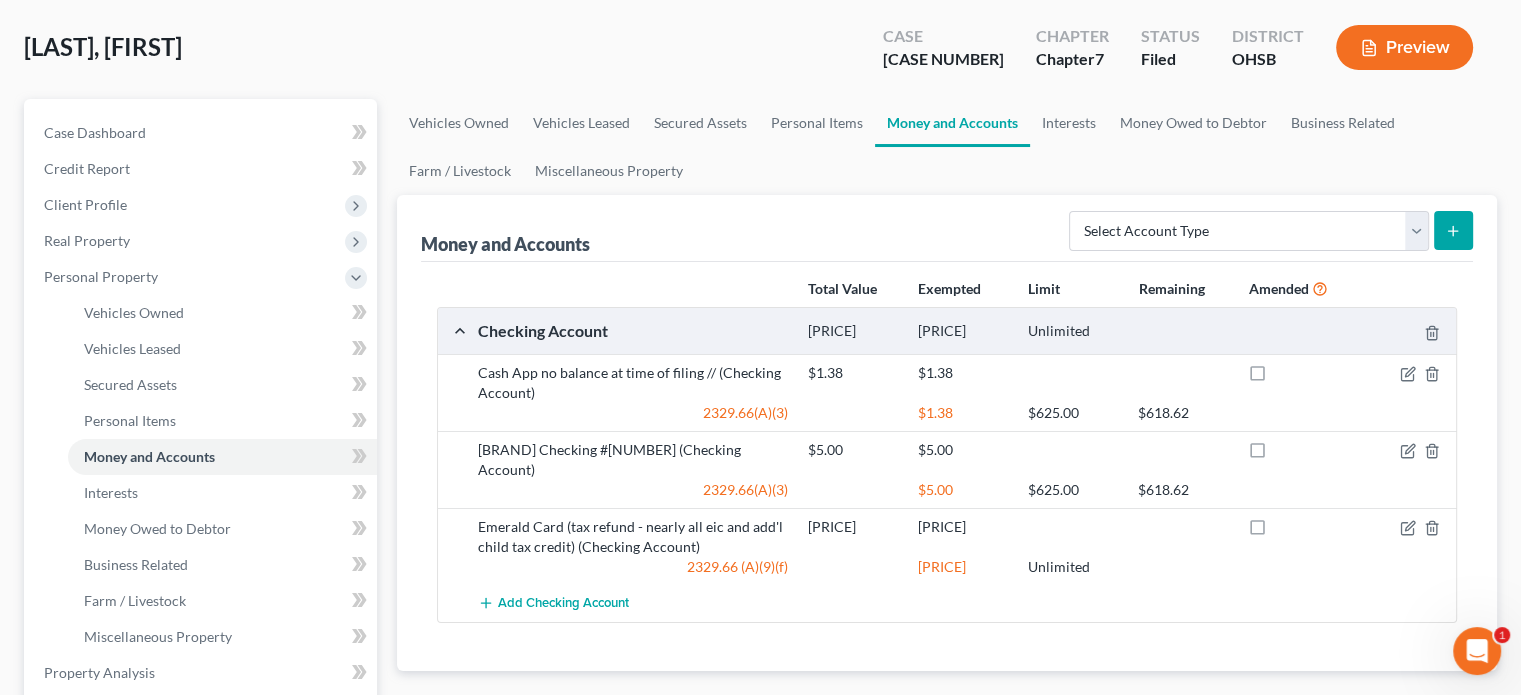 scroll, scrollTop: 100, scrollLeft: 0, axis: vertical 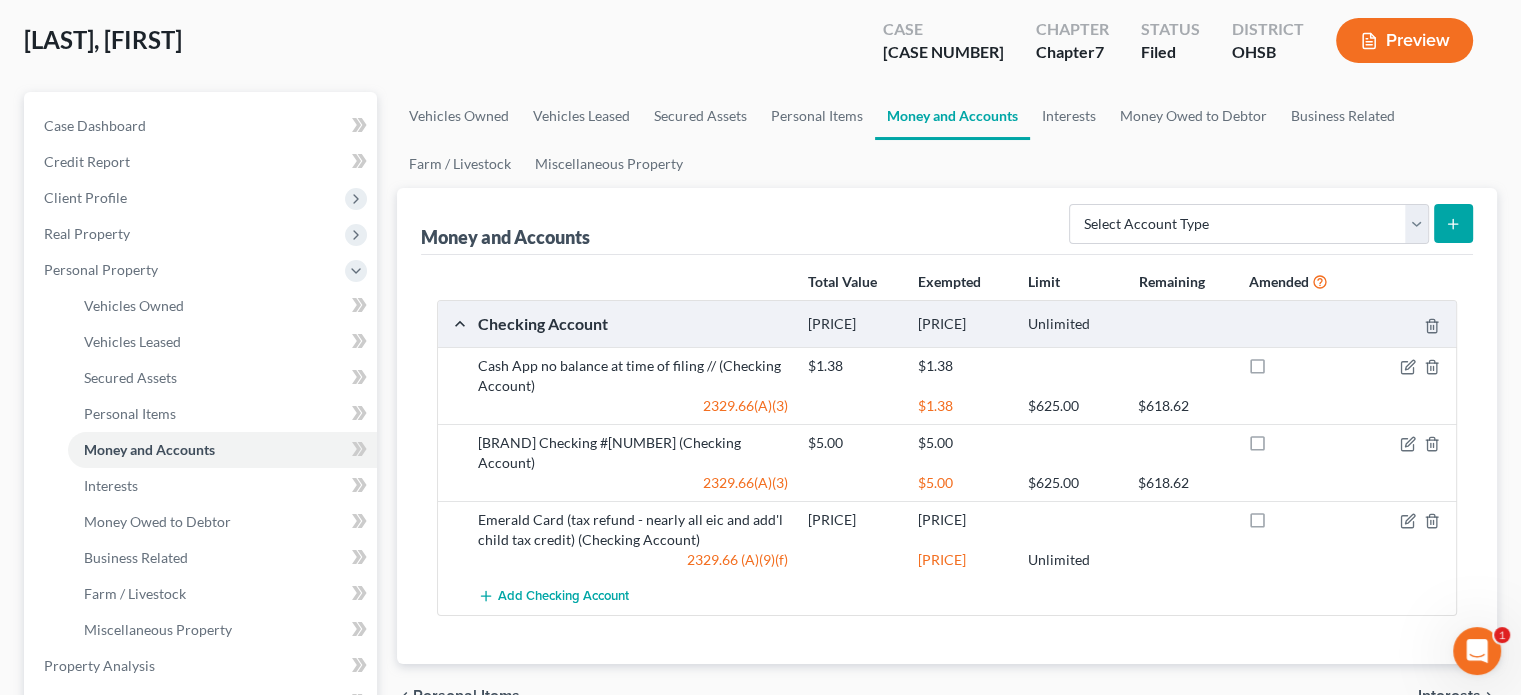 click on "[LAST], [FIRST] Upgraded Case [CASE NUMBER] Chapter Chapter  7 Status Filed District OHSB Preview" at bounding box center [760, 48] 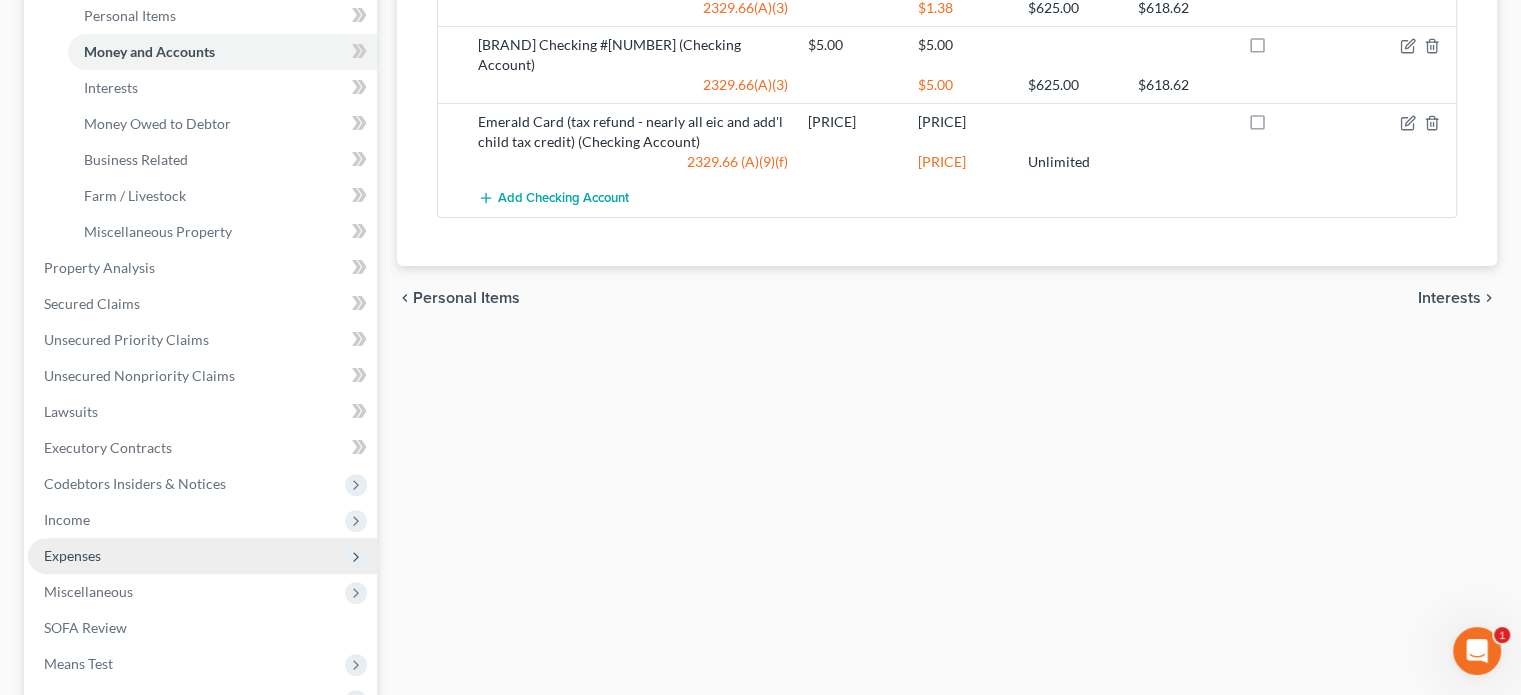scroll, scrollTop: 500, scrollLeft: 0, axis: vertical 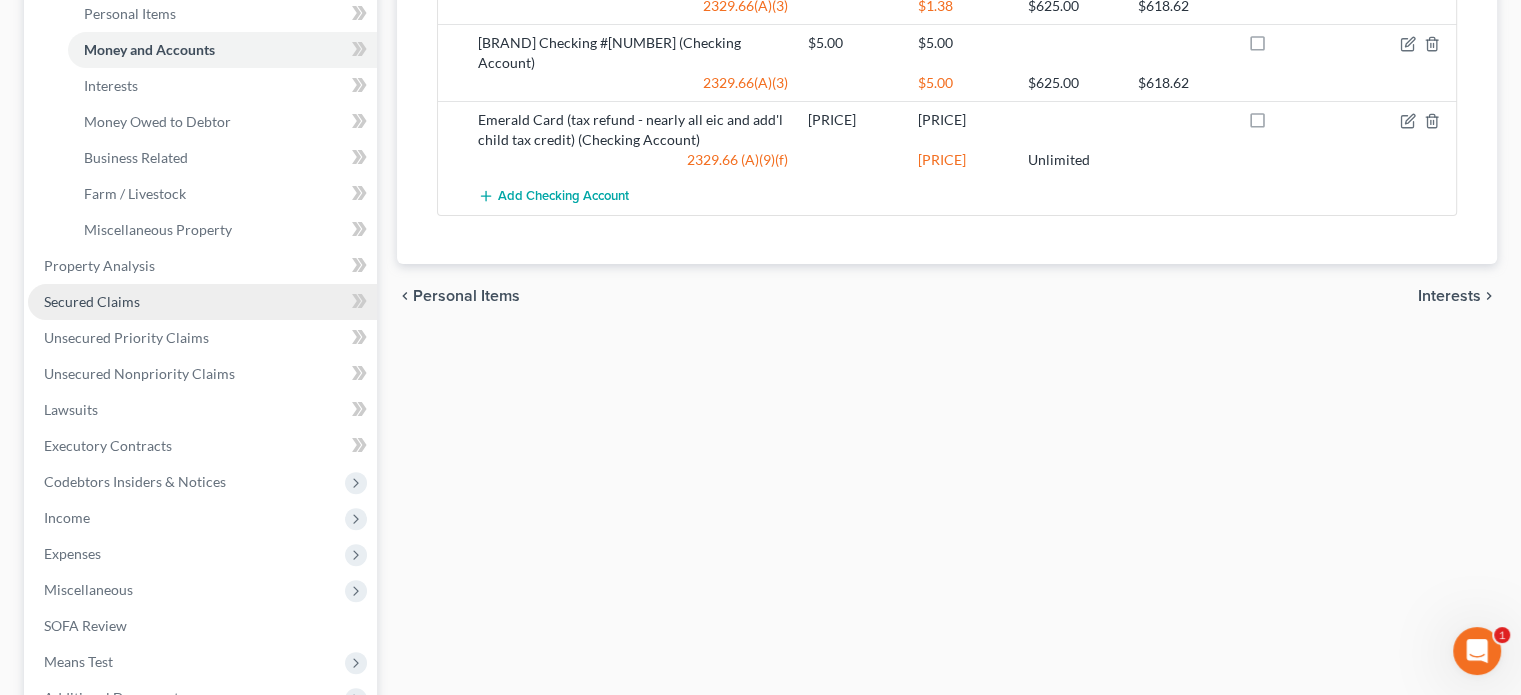 click on "Secured Claims" at bounding box center (202, 302) 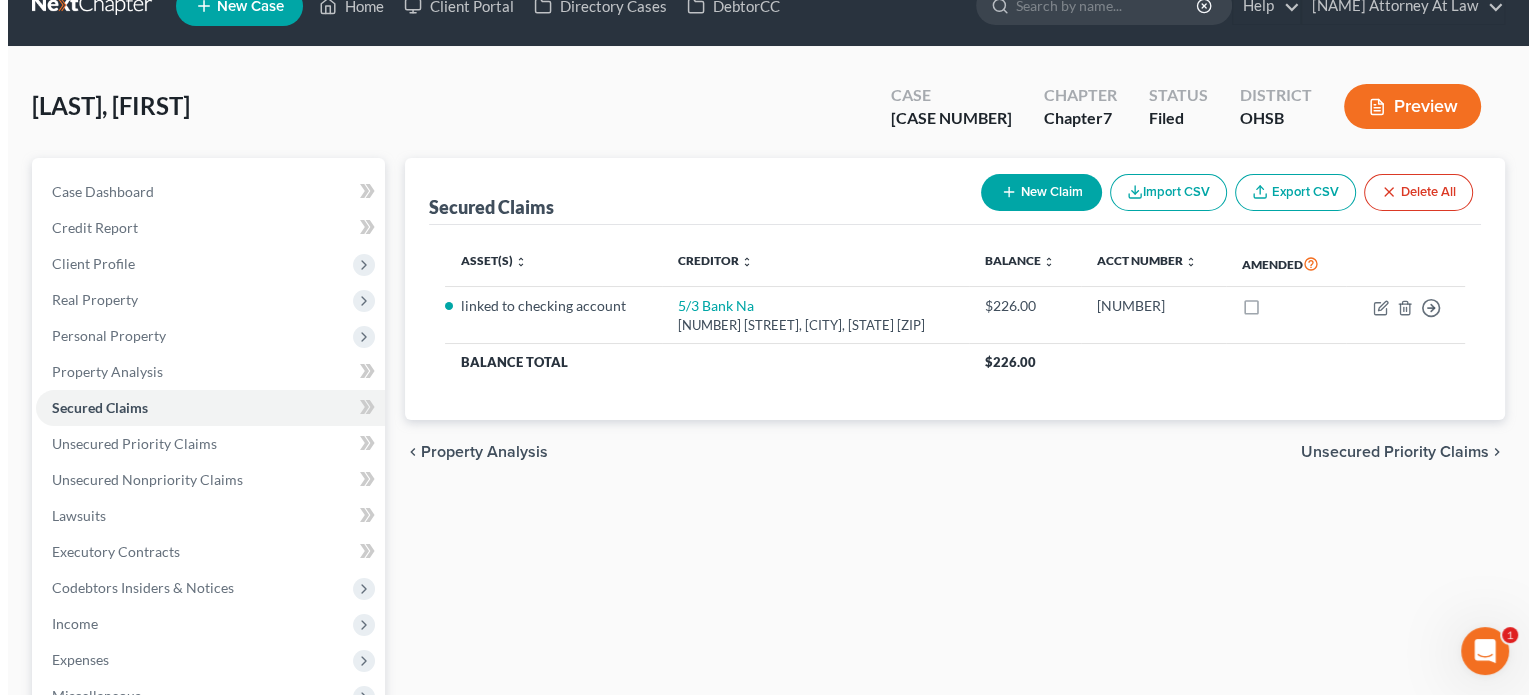 scroll, scrollTop: 0, scrollLeft: 0, axis: both 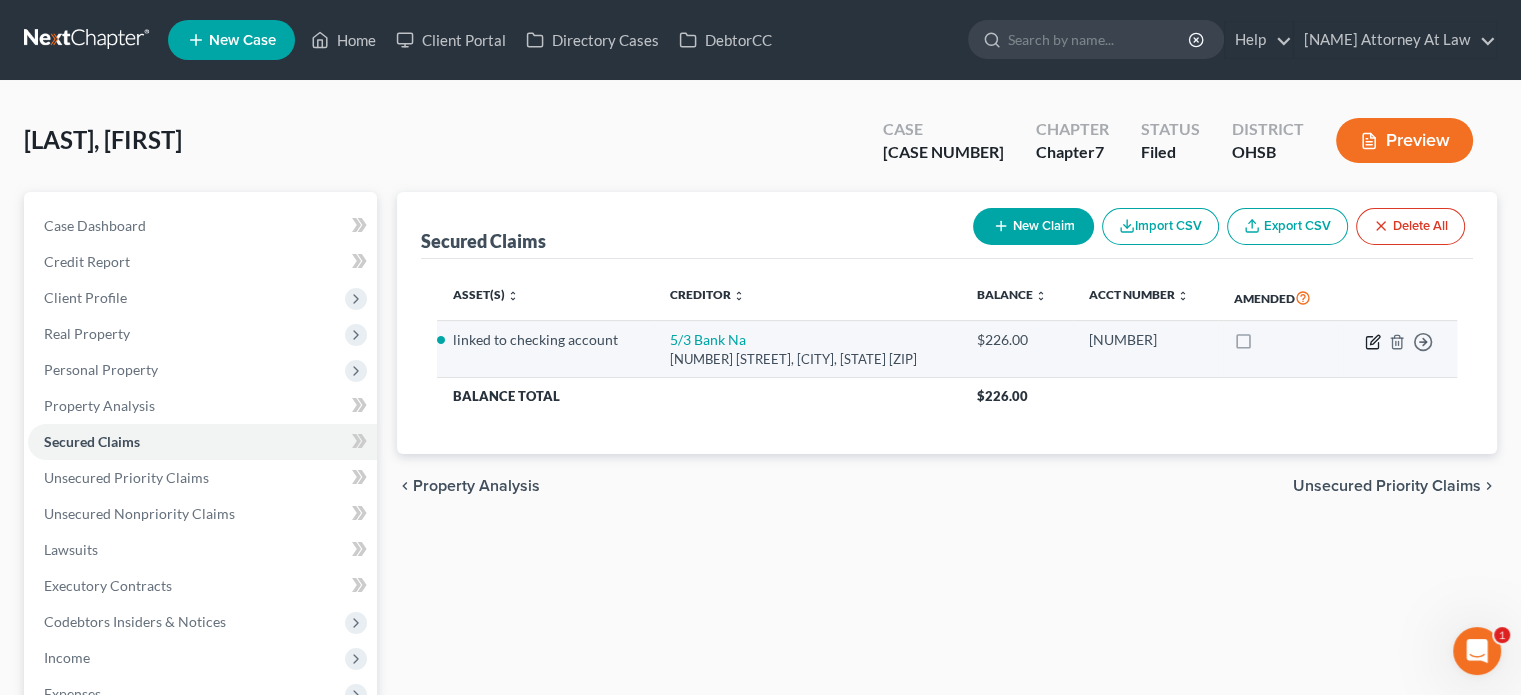 click 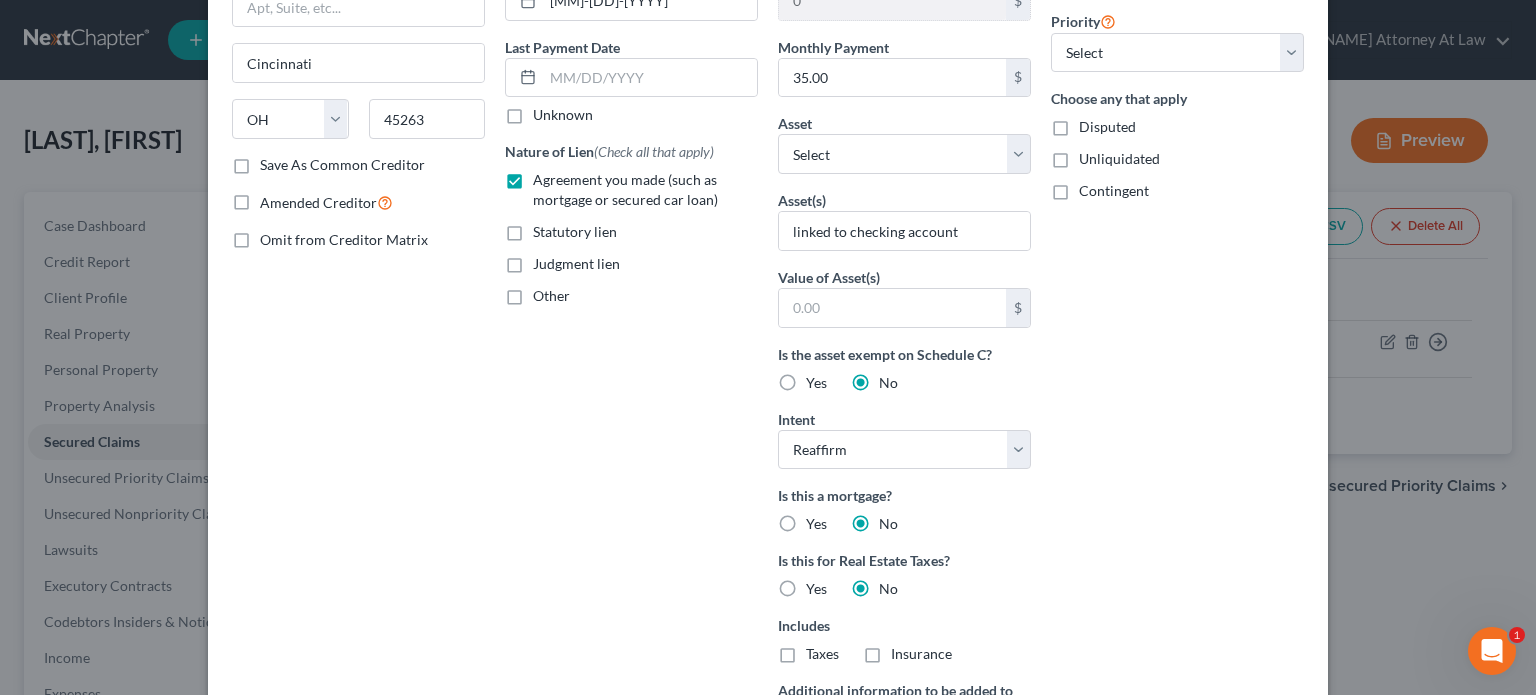 scroll, scrollTop: 300, scrollLeft: 0, axis: vertical 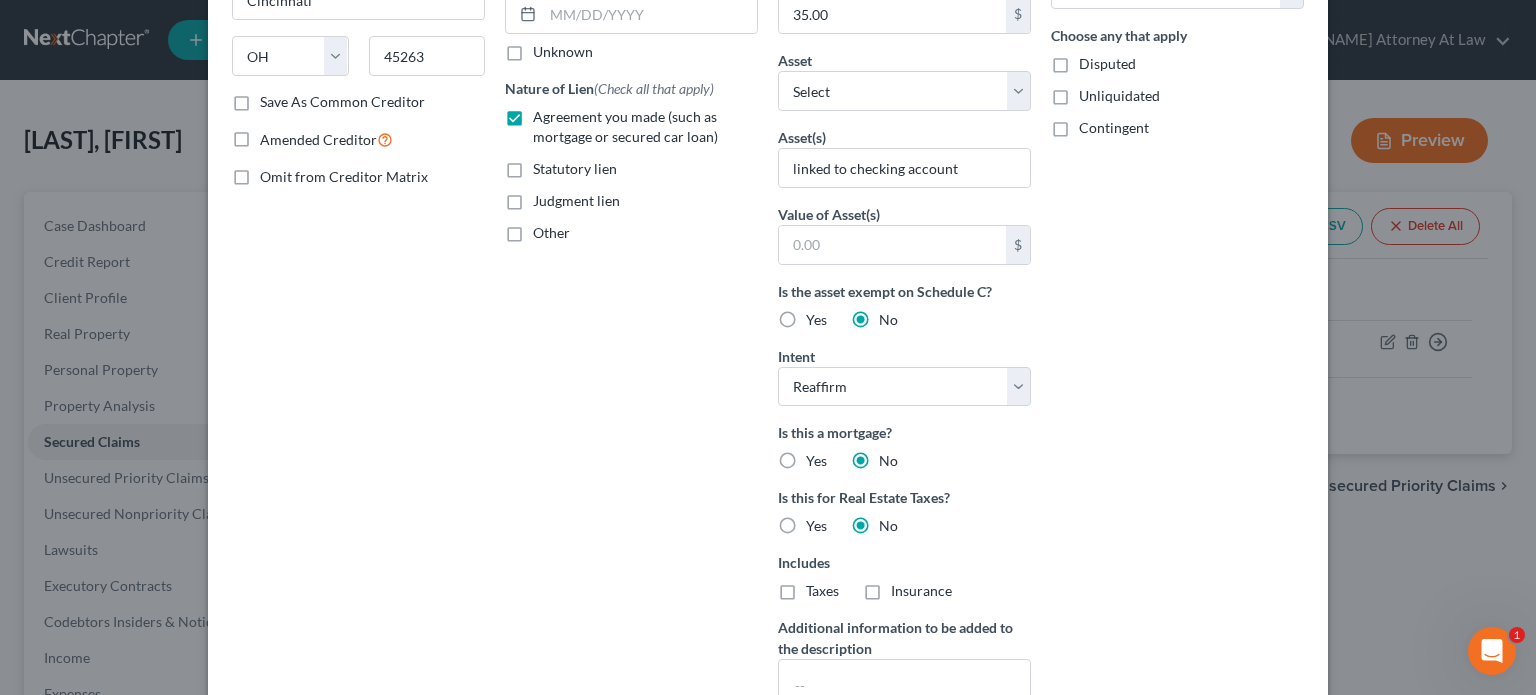 click on "Edit Secured Claim  × Creditor *    5/3 Bank Na                      [NUMBER] [STREET], [CITY] State AL AK AR AZ CA CO CT DE DC FL GA GU HI ID IL IN IA KS KY LA ME MD MA MI MN MS MO MT NC ND NE NV NH NJ NM NY OH OK OR PA PR RI SC SD TN TX UT VI VA VT WI WY [ZIP] Save As Common Creditor Amended Creditor  Omit from Creditor Matrix
Account Number (last 4)
[NUMBER]
Full Account Number
Date Incurred         [MM]-[DD]-[YYYY] Last Payment Date         Unknown Nature of Lien  (Check all that apply) Agreement you made (such as mortgage or secured car loan) Statutory lien Judgment lien Other Balance
[PRICE] $
Balance Unknown
Balance Undetermined
[PRICE] $
Balance Unknown
Net Value 0 $ Monthly Payment [PRICE] $
Asset
*
Select Other Multiple Assets Cash App  no balance at time of filing // (Checking Account) - [PRICE] [YEAR] Chevrolet Sonic - [PRICE] 401k - [PRICE]" at bounding box center [768, 347] 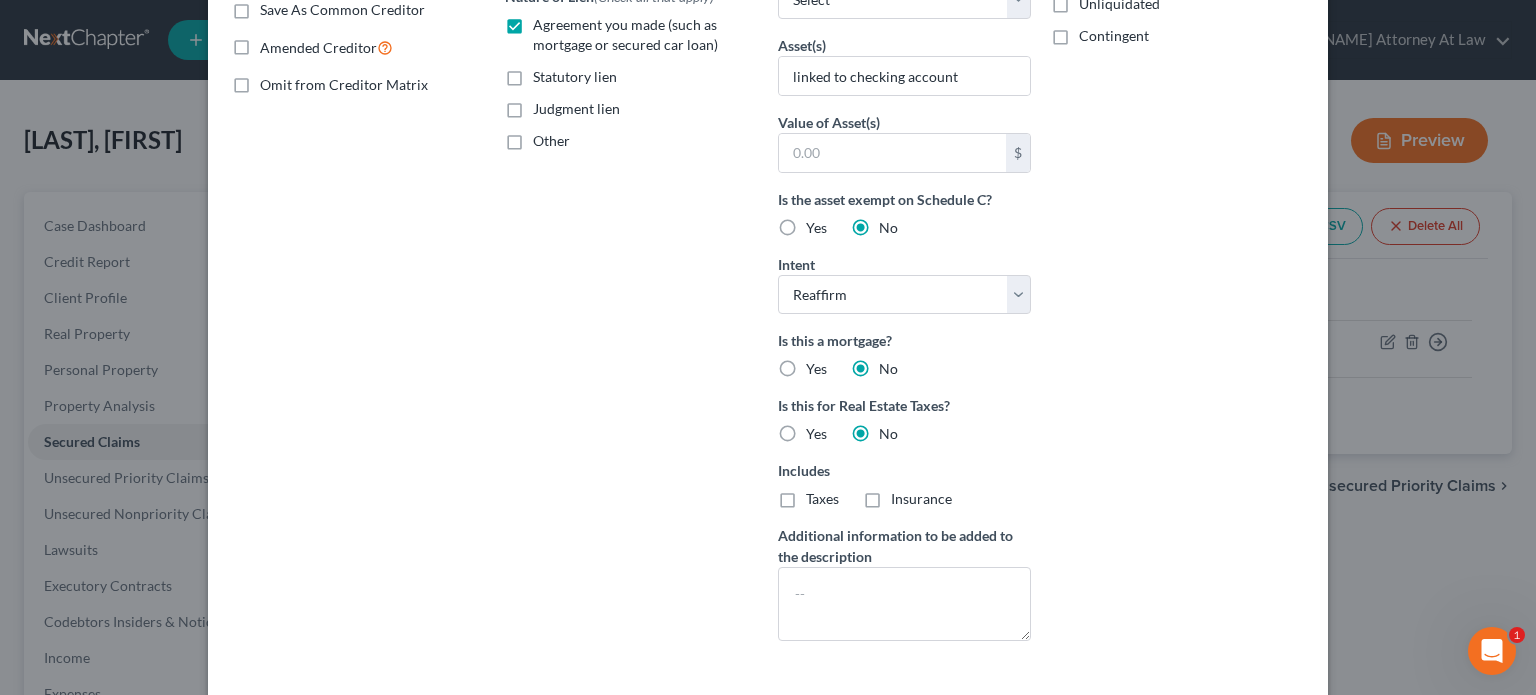 scroll, scrollTop: 492, scrollLeft: 0, axis: vertical 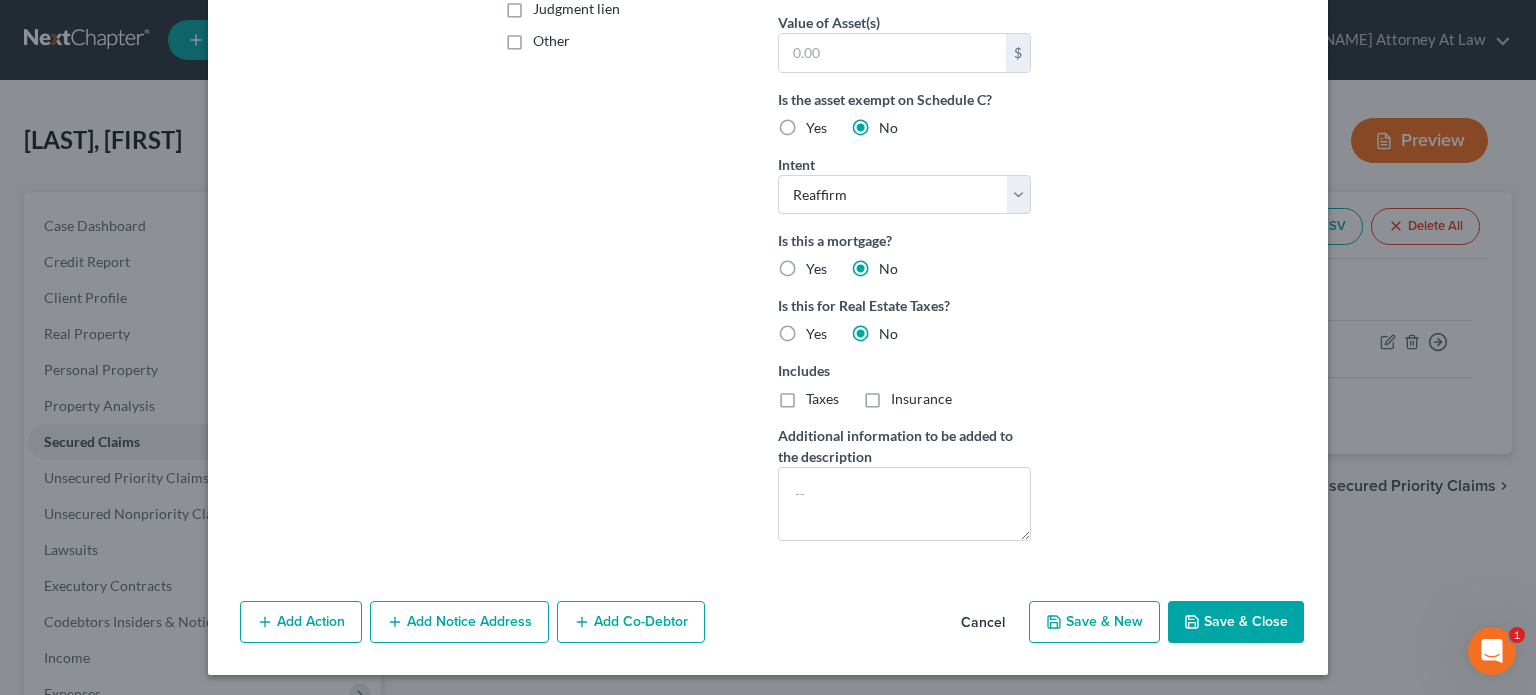 click on "Save & Close" at bounding box center (1236, 622) 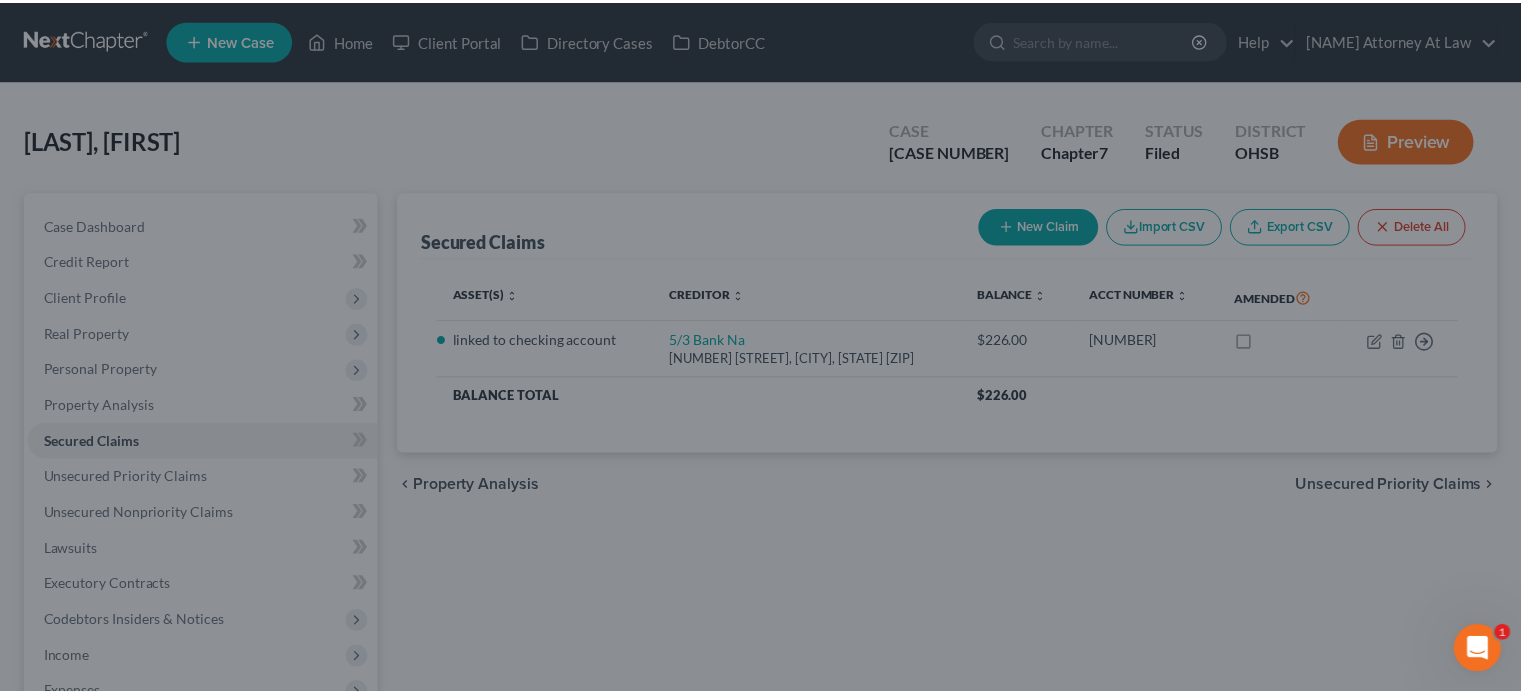 scroll, scrollTop: 275, scrollLeft: 0, axis: vertical 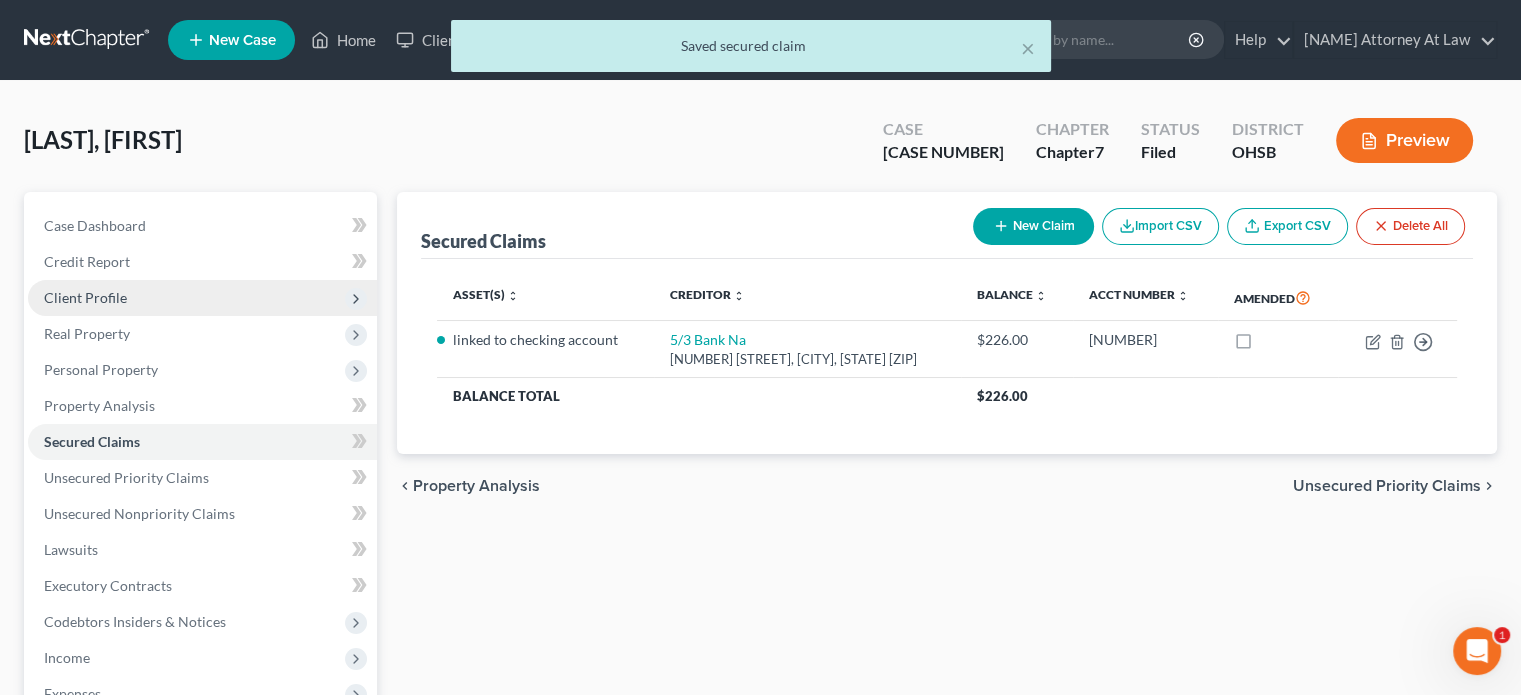 click on "Client Profile" at bounding box center (85, 297) 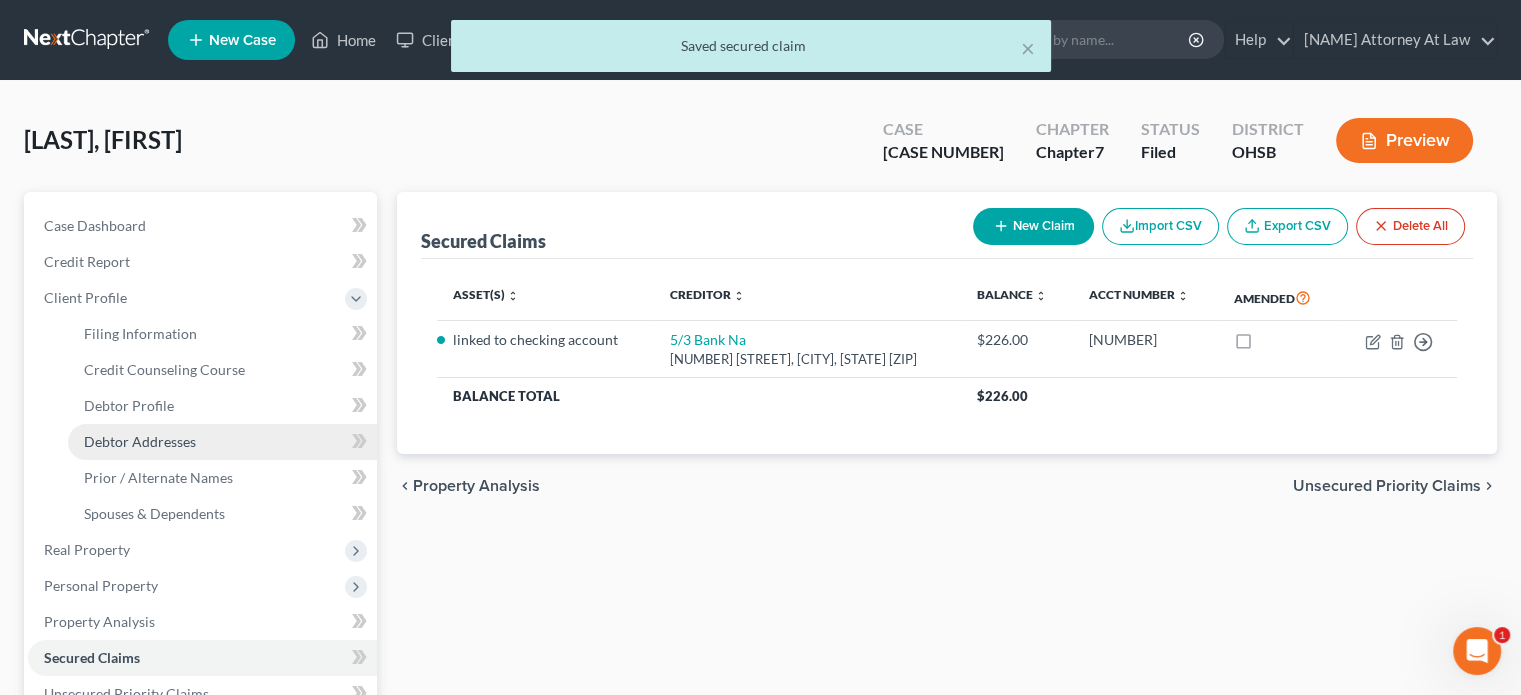 click on "Debtor Addresses" at bounding box center [140, 441] 